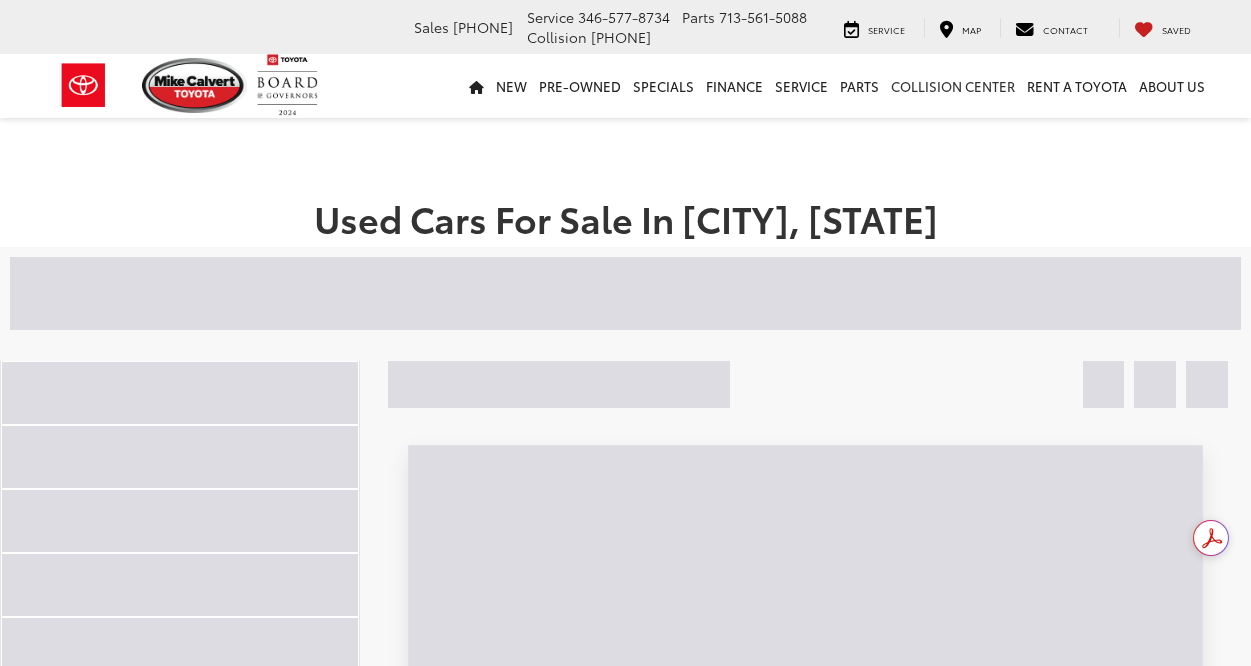 scroll, scrollTop: 0, scrollLeft: 0, axis: both 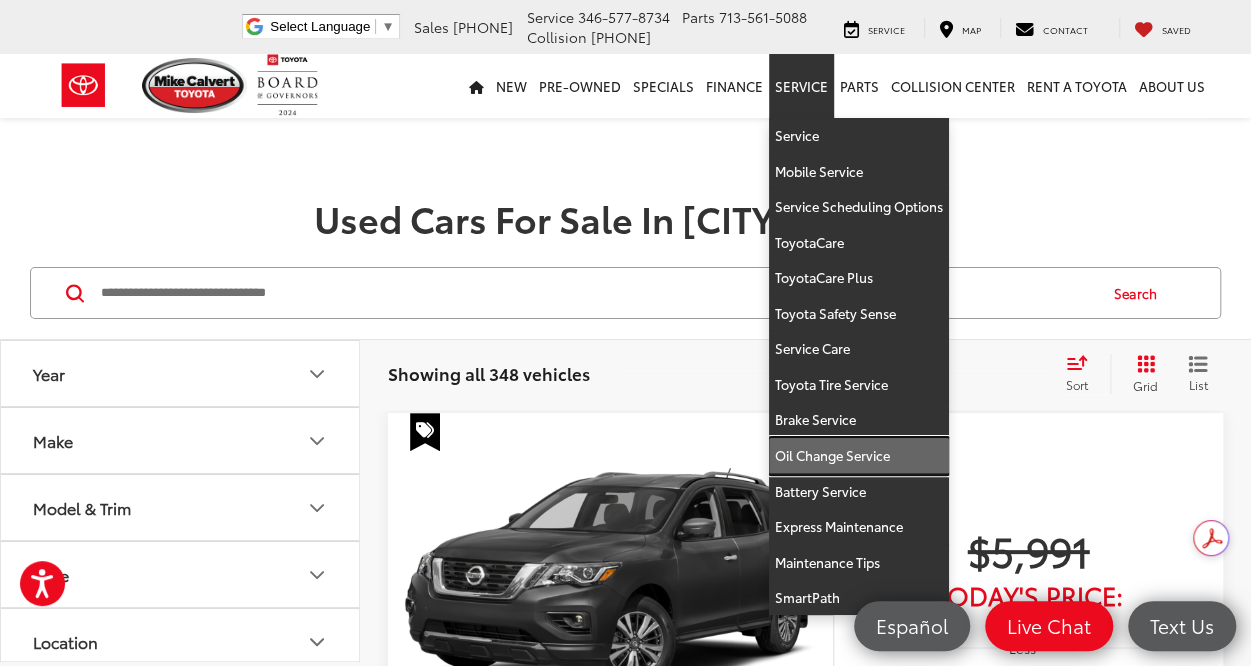 click on "Oil Change Service" at bounding box center (859, 456) 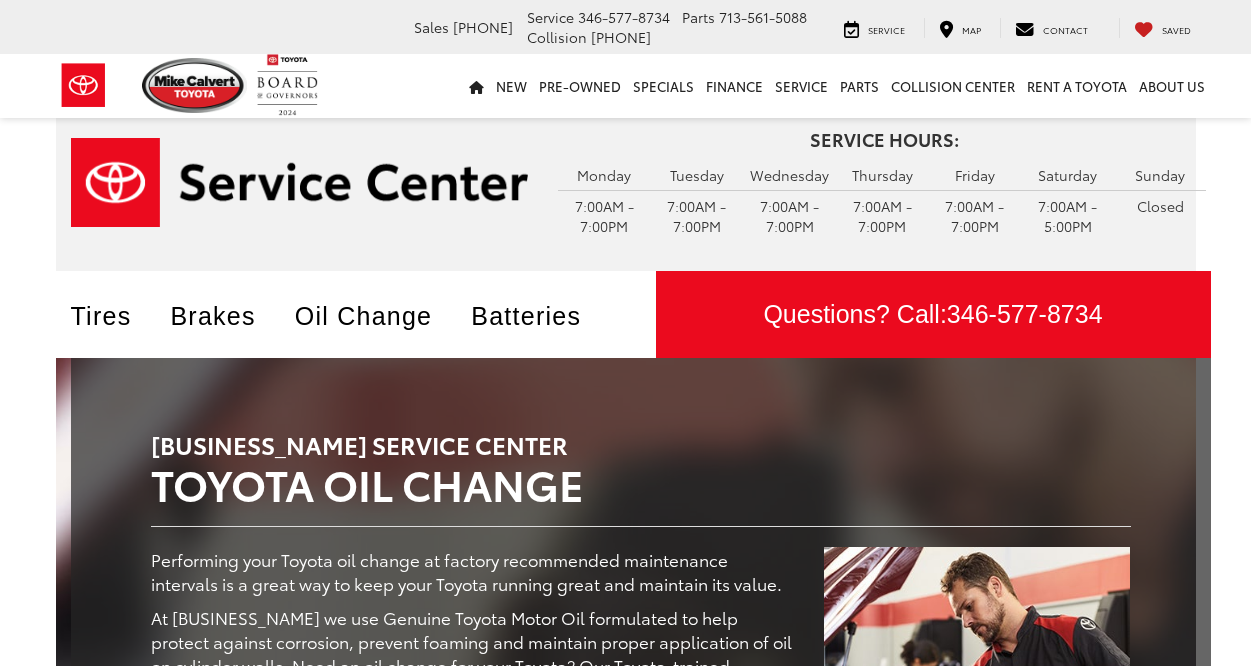 scroll, scrollTop: 0, scrollLeft: 0, axis: both 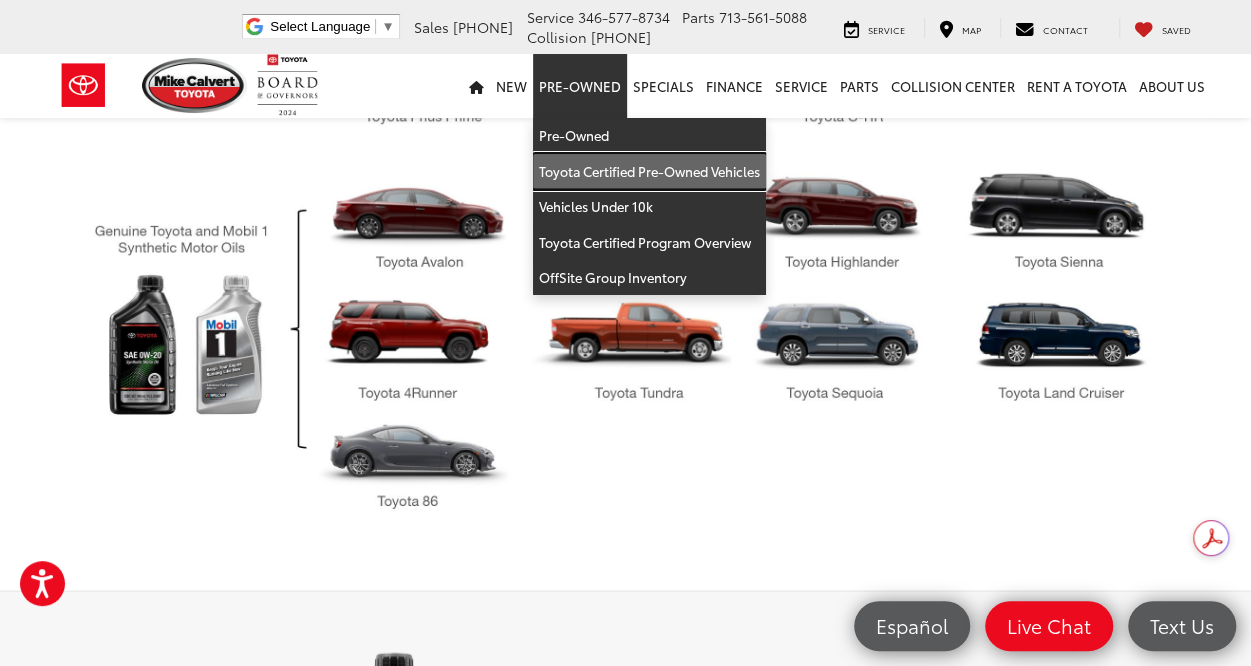 click on "Toyota Certified Pre-Owned Vehicles" at bounding box center [649, 172] 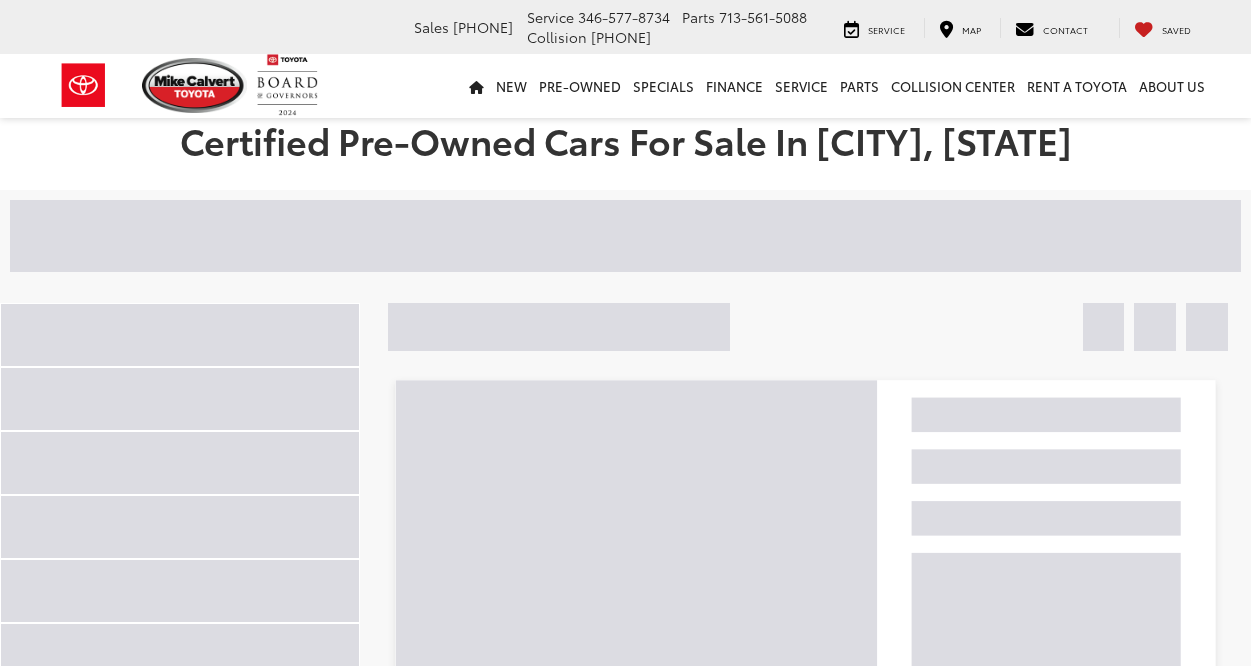 scroll, scrollTop: 0, scrollLeft: 0, axis: both 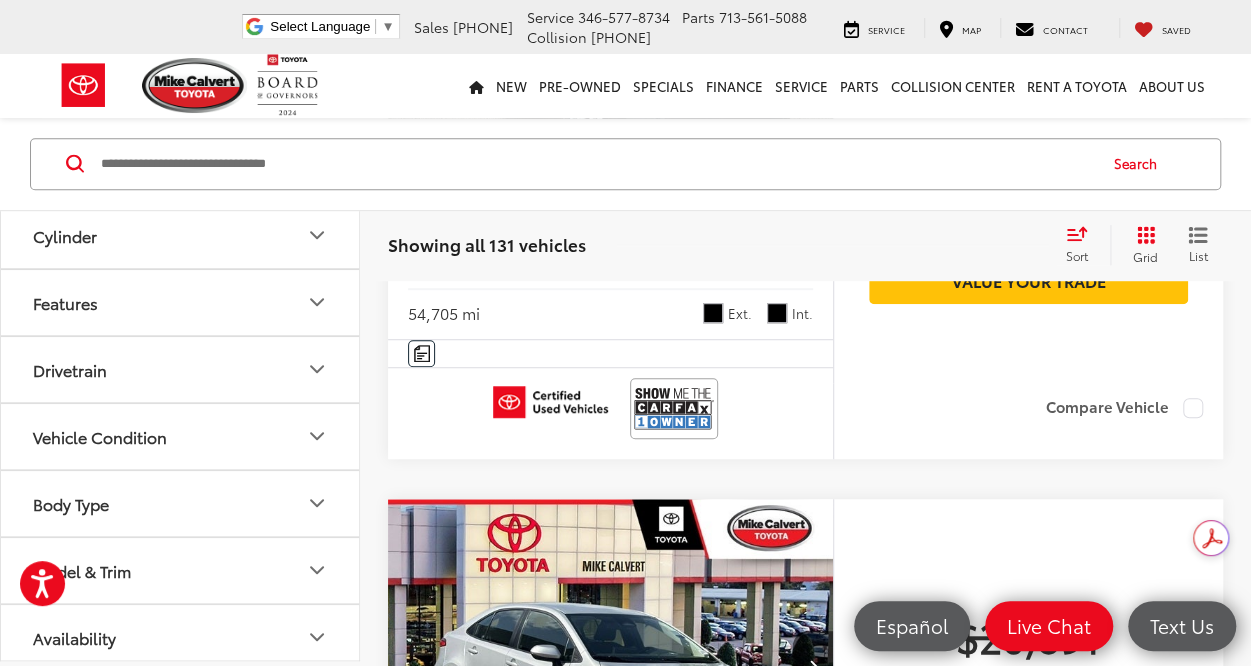click on "Model & Trim" at bounding box center [82, 570] 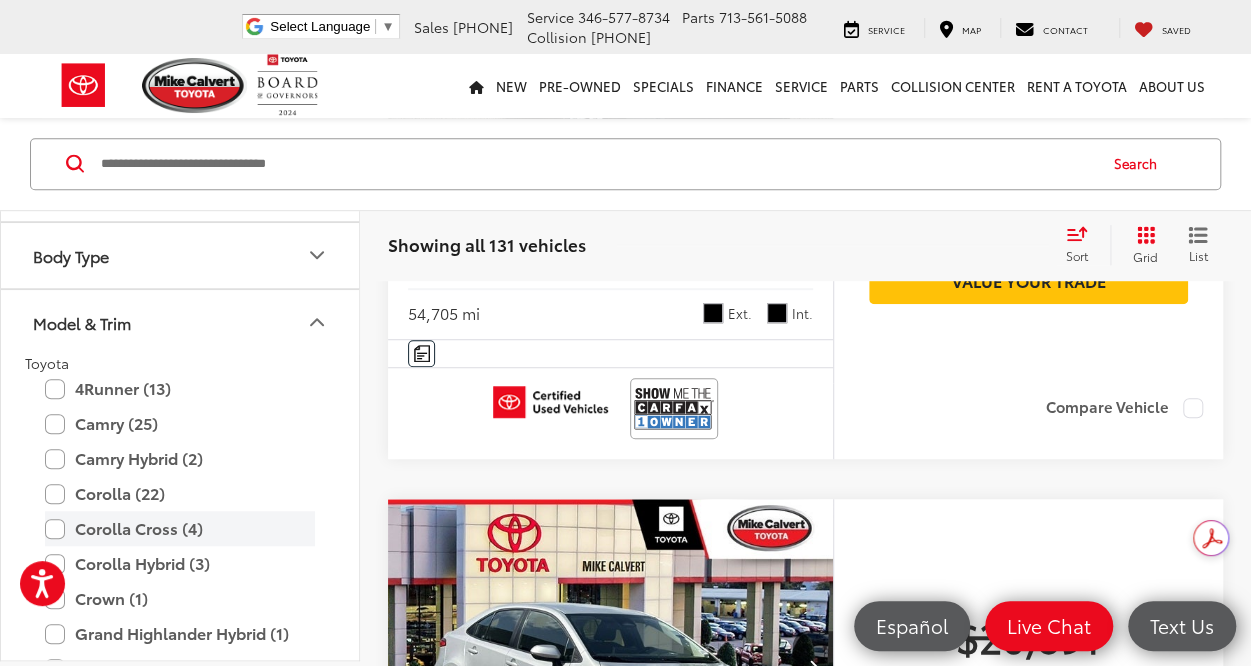 scroll, scrollTop: 798, scrollLeft: 0, axis: vertical 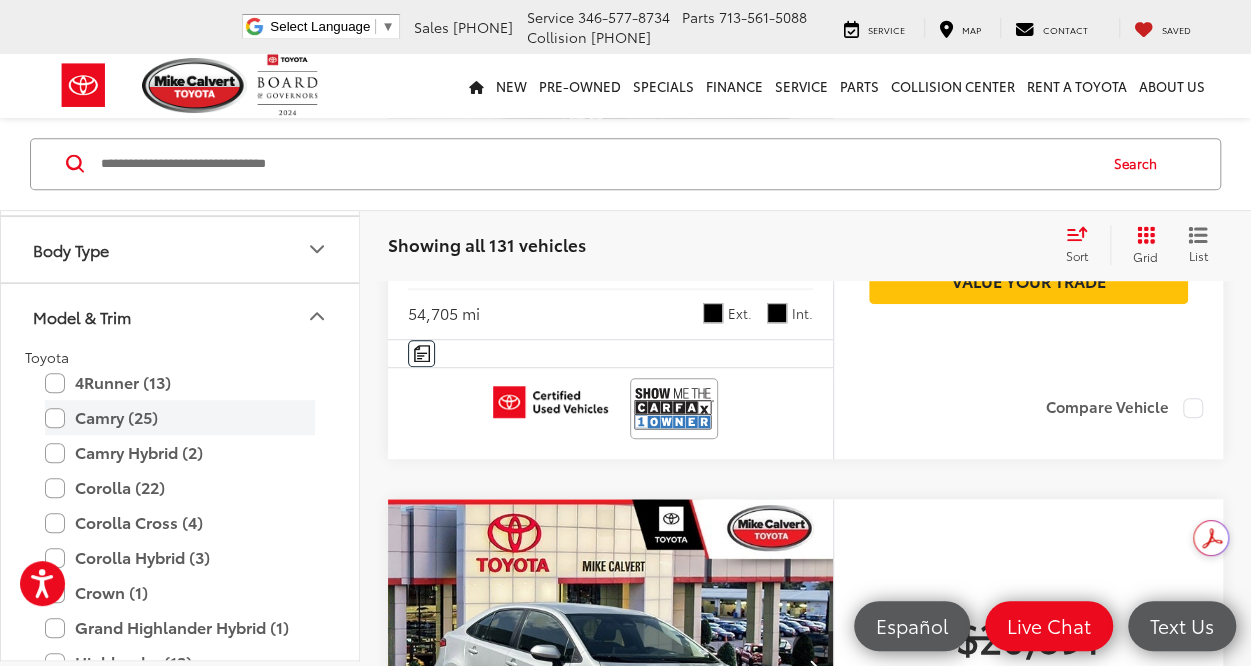 click on "Camry (25)" at bounding box center [180, 418] 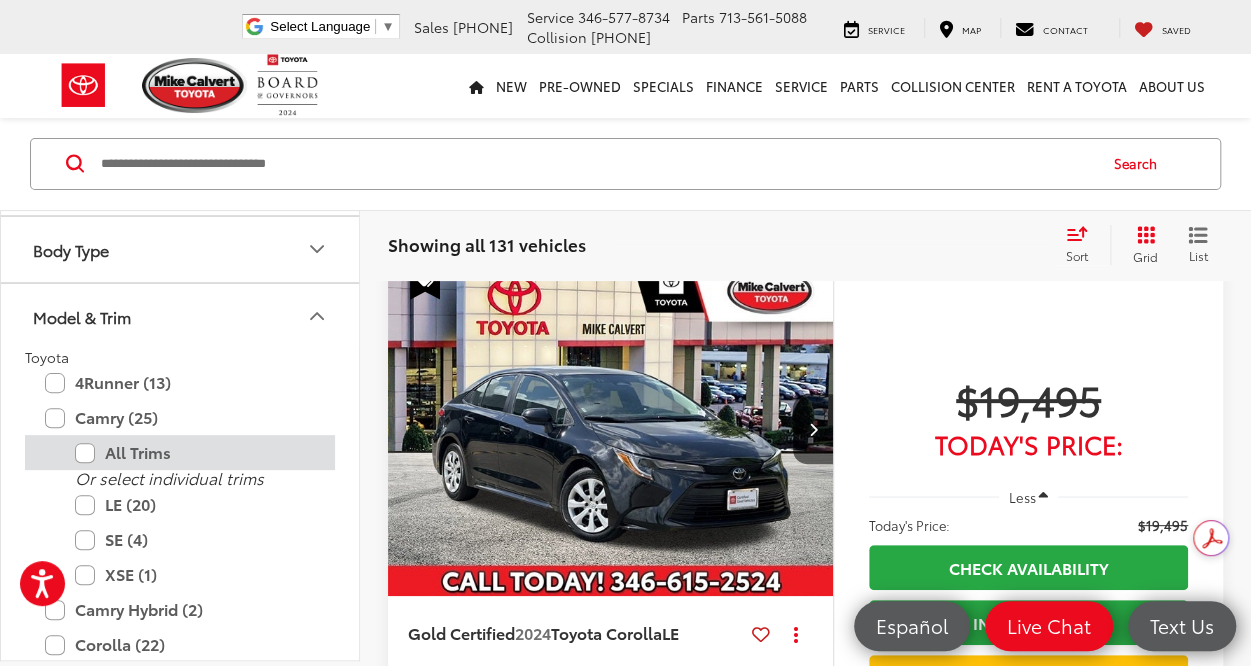 scroll, scrollTop: 72, scrollLeft: 0, axis: vertical 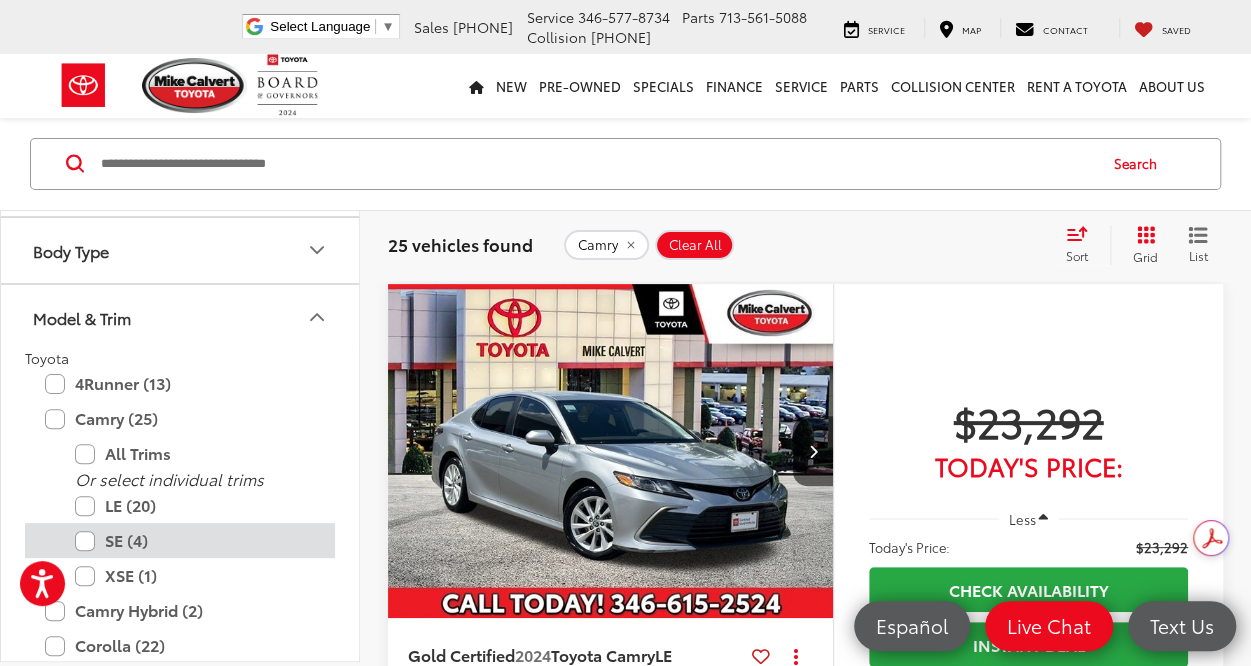 click on "SE (4)" at bounding box center [195, 540] 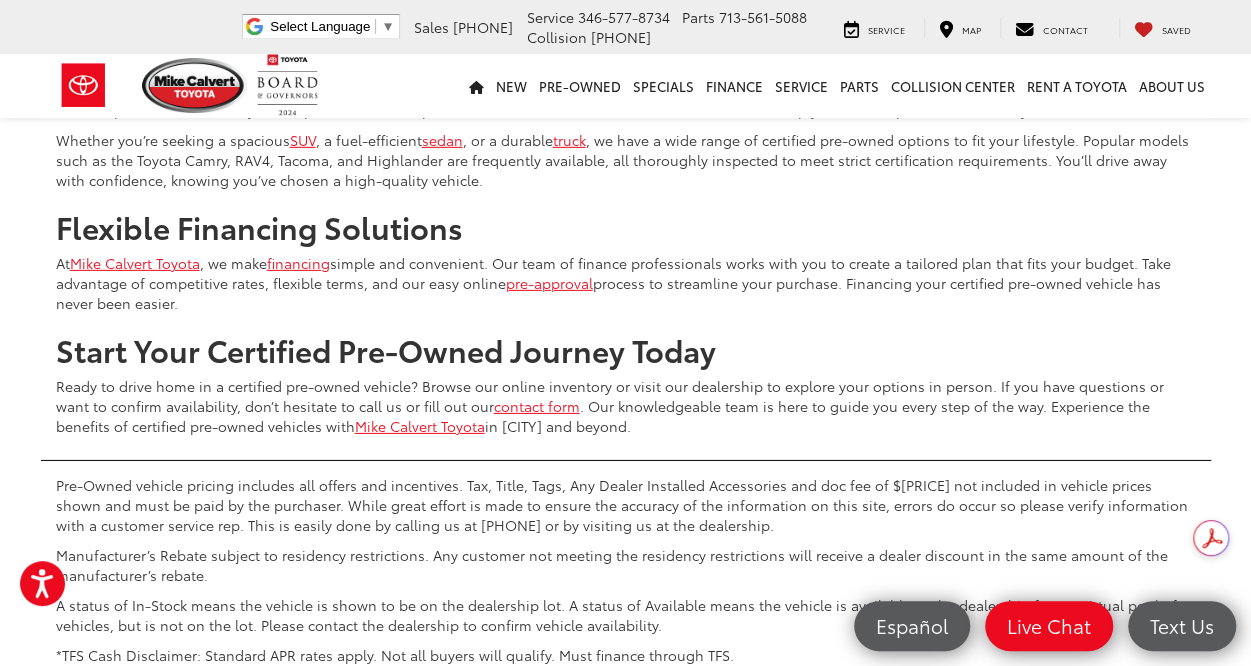 scroll, scrollTop: 2976, scrollLeft: 0, axis: vertical 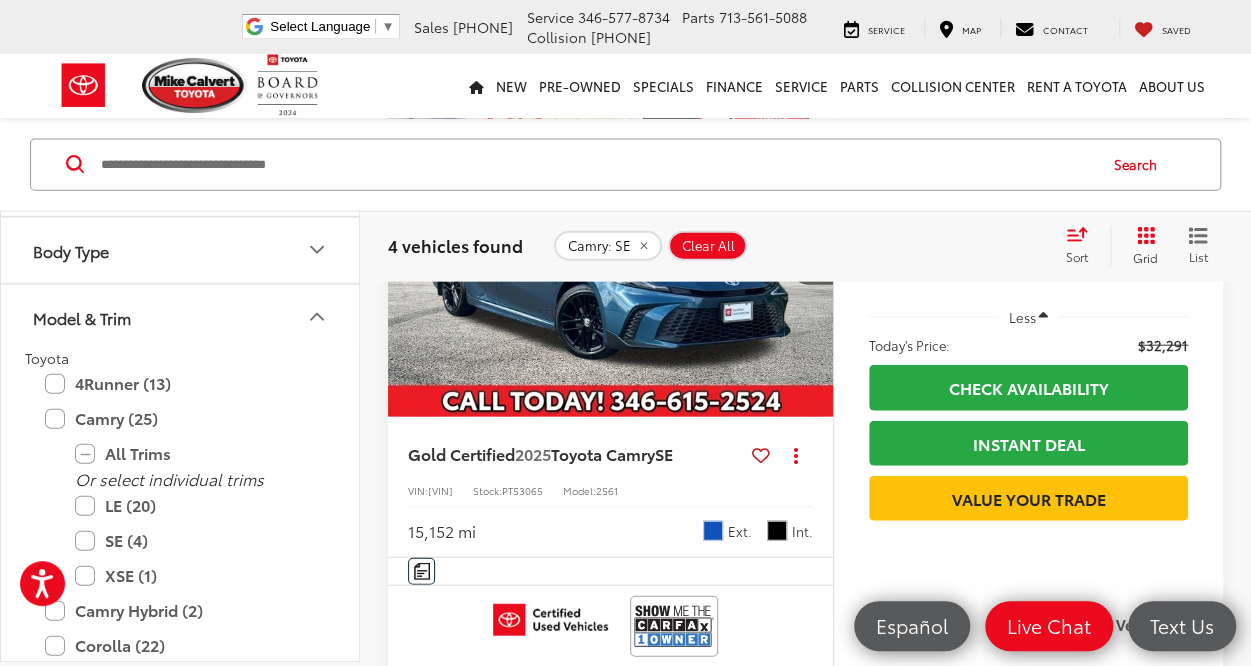 click at bounding box center [611, 251] 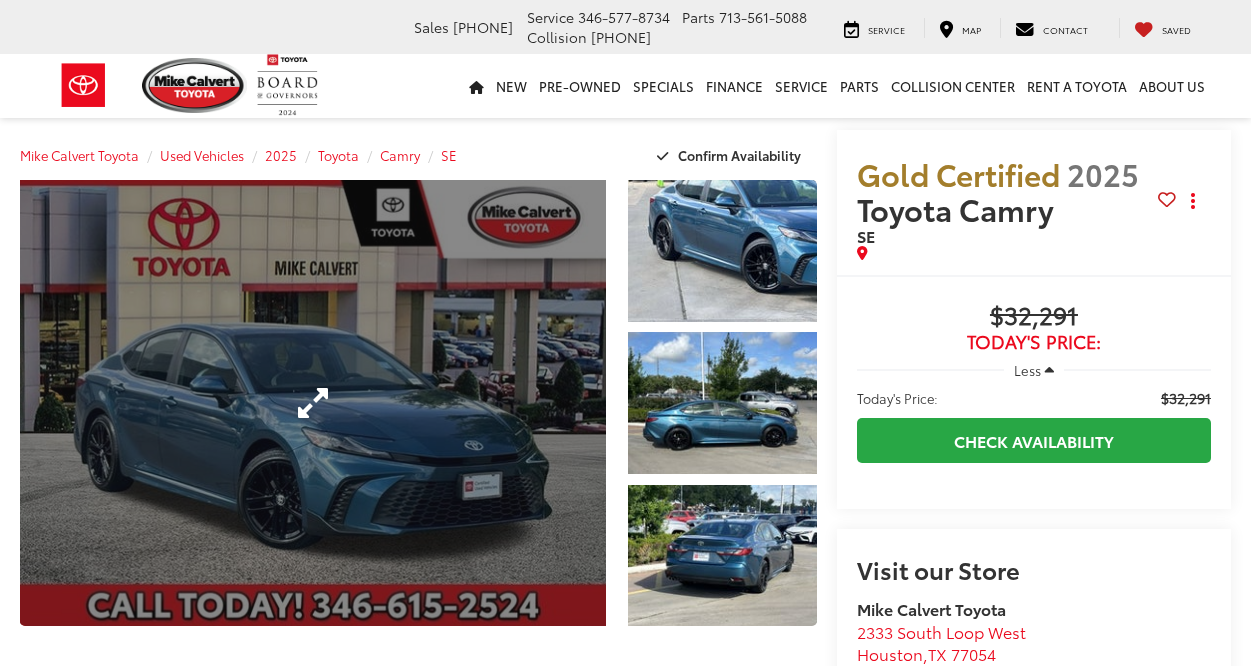 scroll, scrollTop: 0, scrollLeft: 0, axis: both 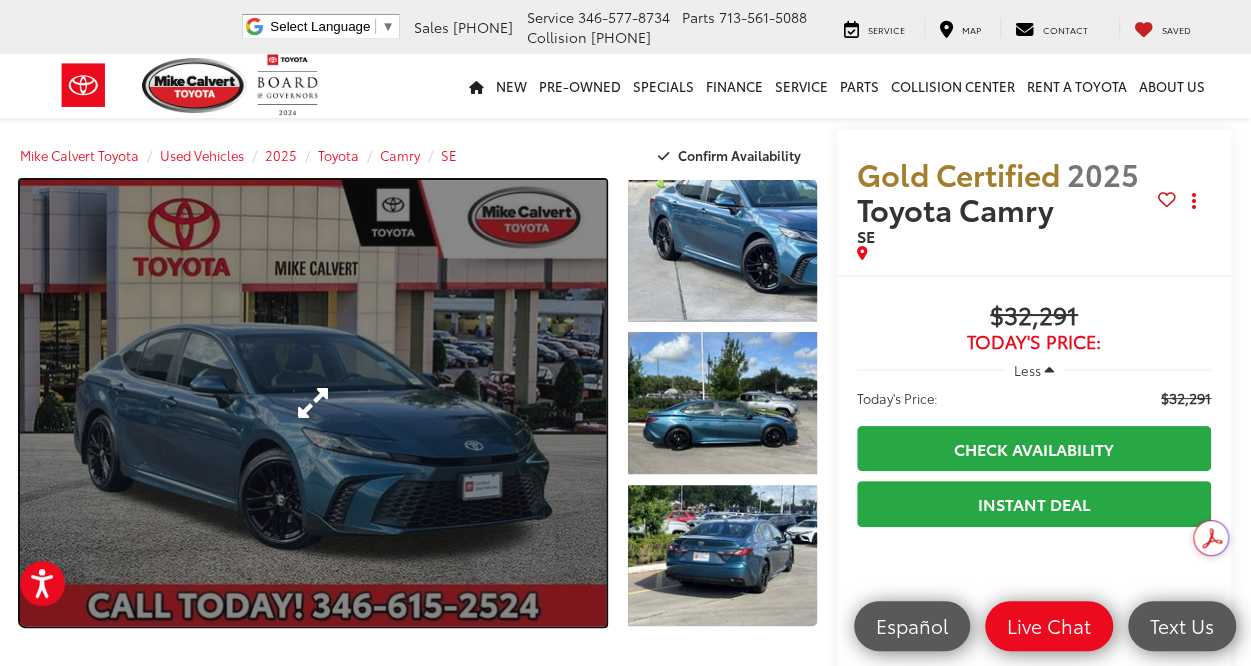 click at bounding box center [313, 403] 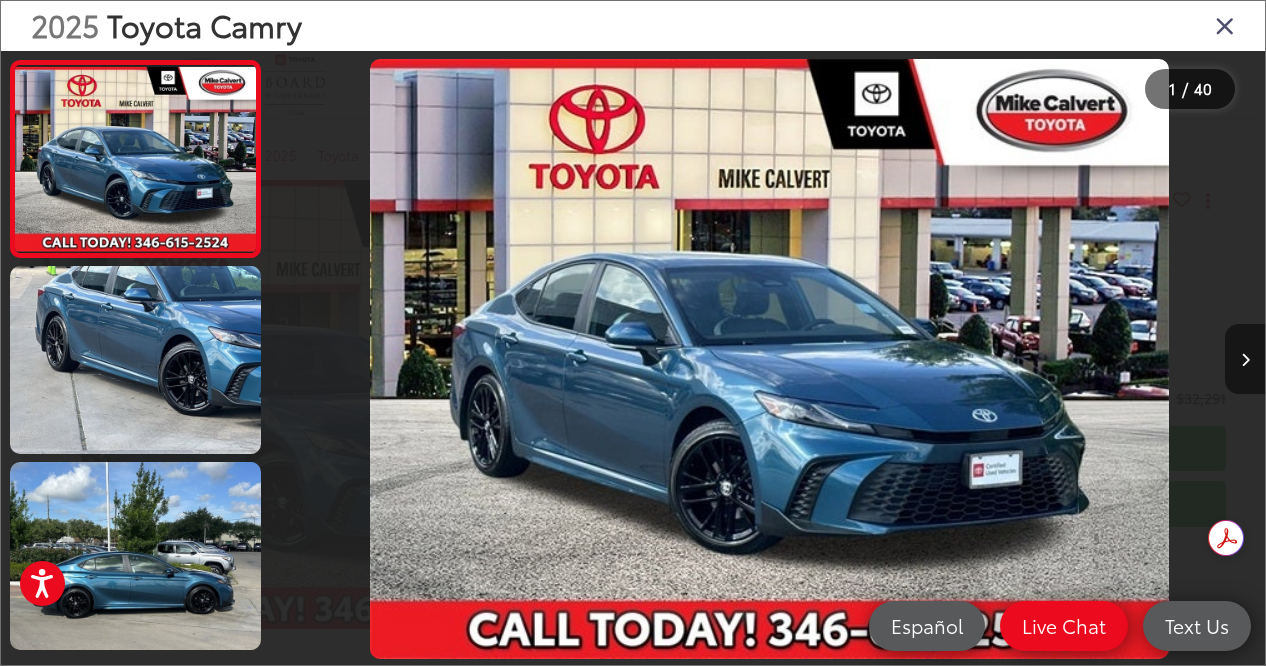 click at bounding box center (1245, 360) 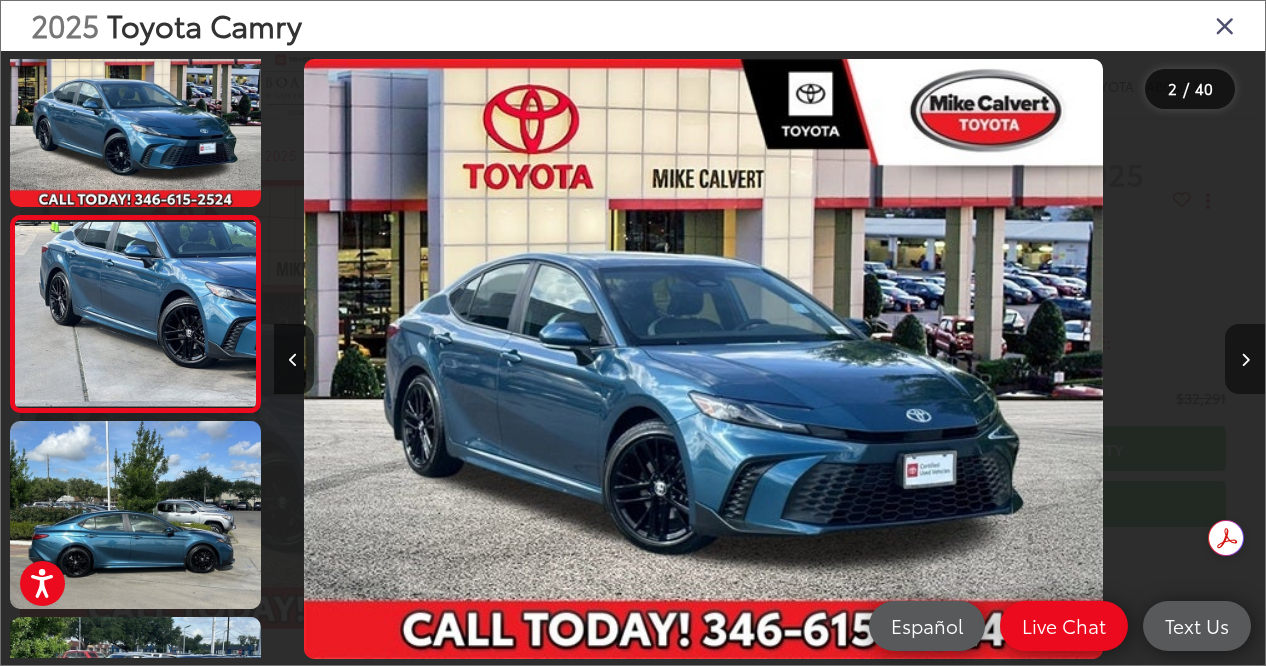 scroll, scrollTop: 54, scrollLeft: 0, axis: vertical 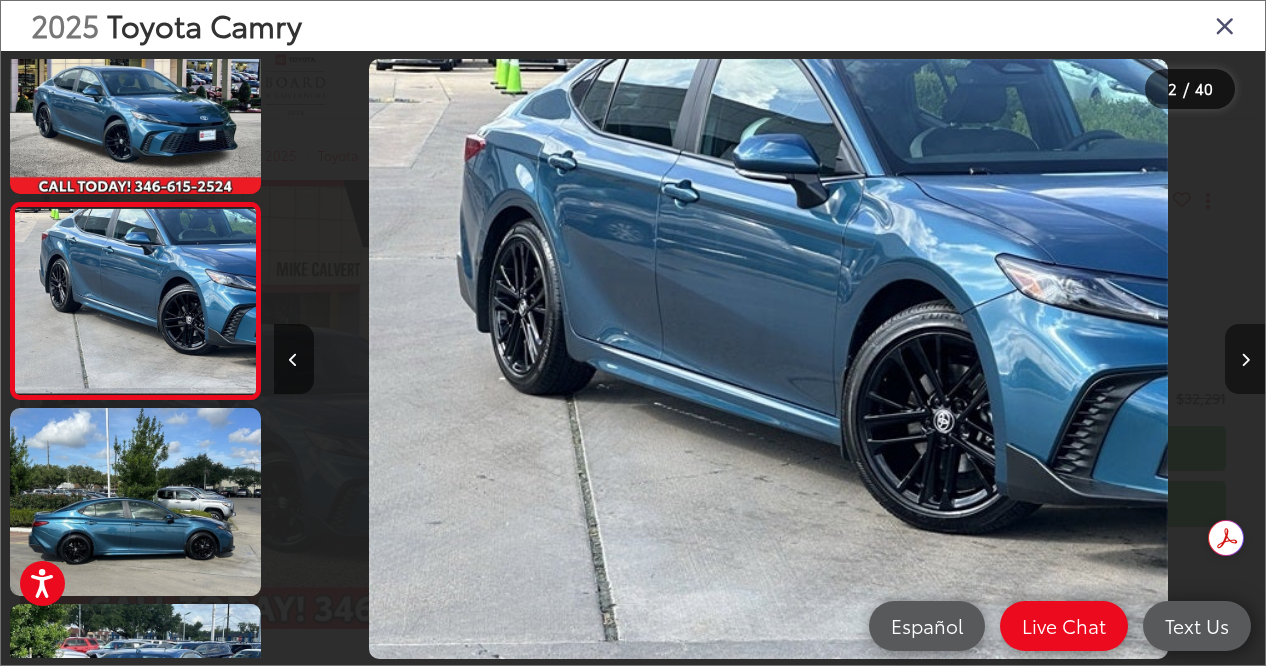 click at bounding box center [1245, 360] 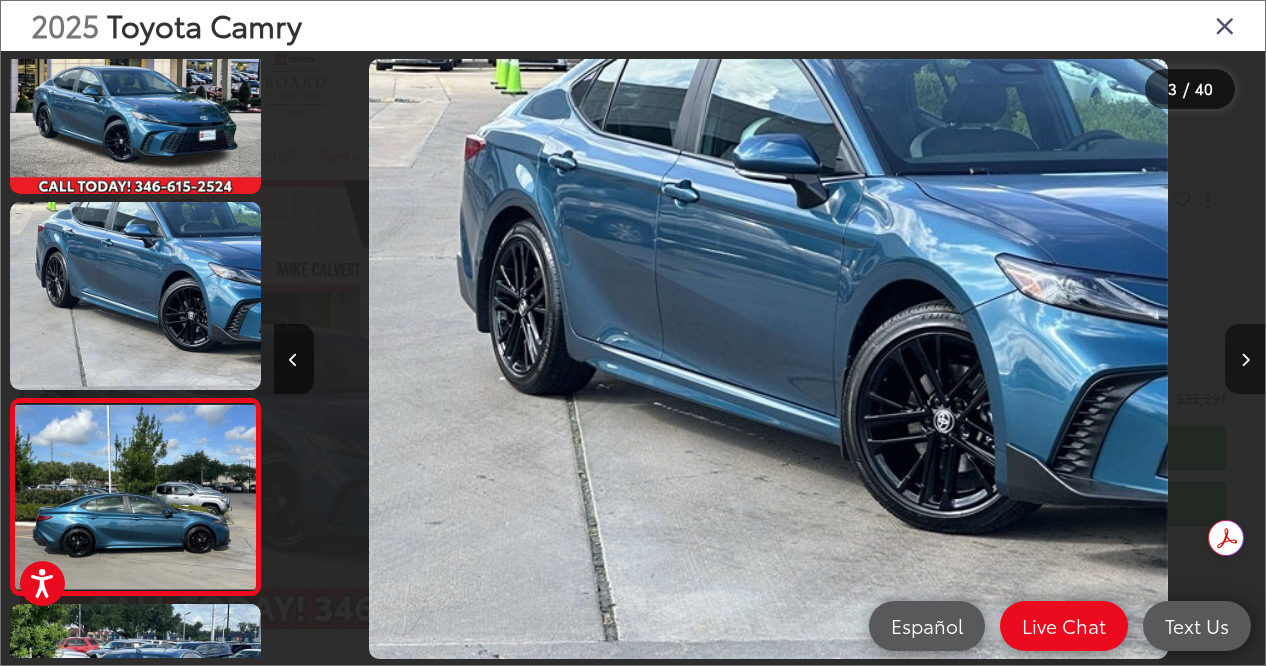 scroll, scrollTop: 0, scrollLeft: 1264, axis: horizontal 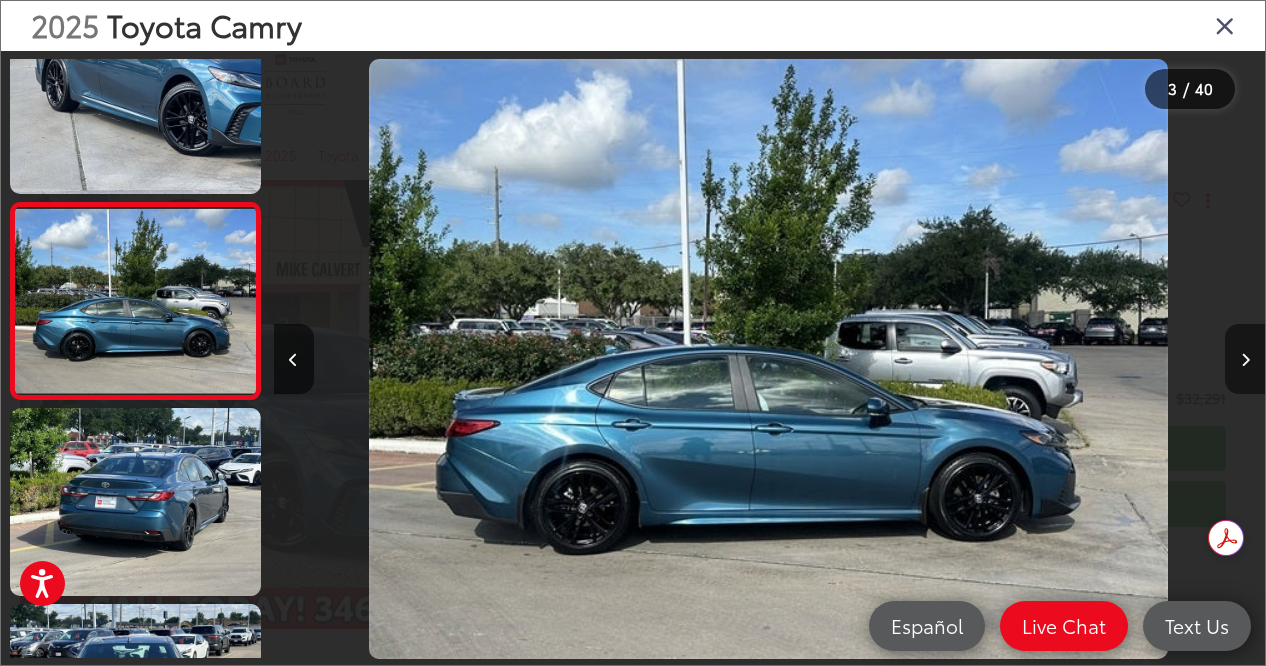 click at bounding box center [1245, 360] 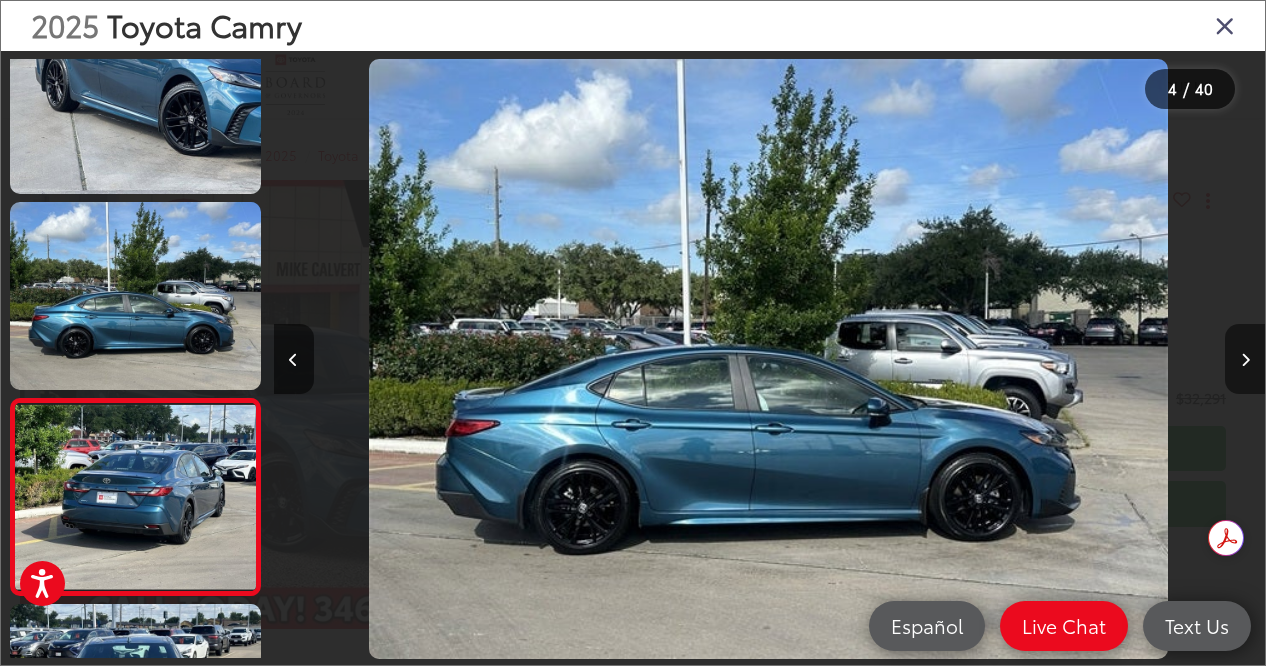 scroll, scrollTop: 0, scrollLeft: 2218, axis: horizontal 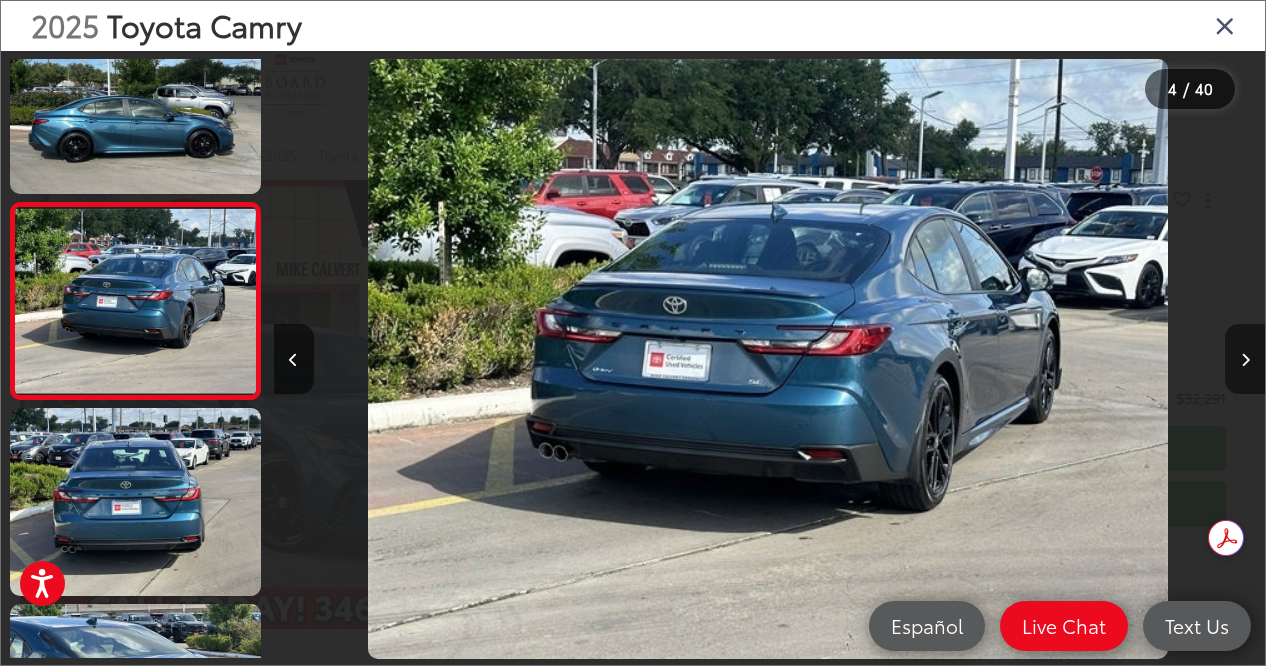 click at bounding box center (1245, 360) 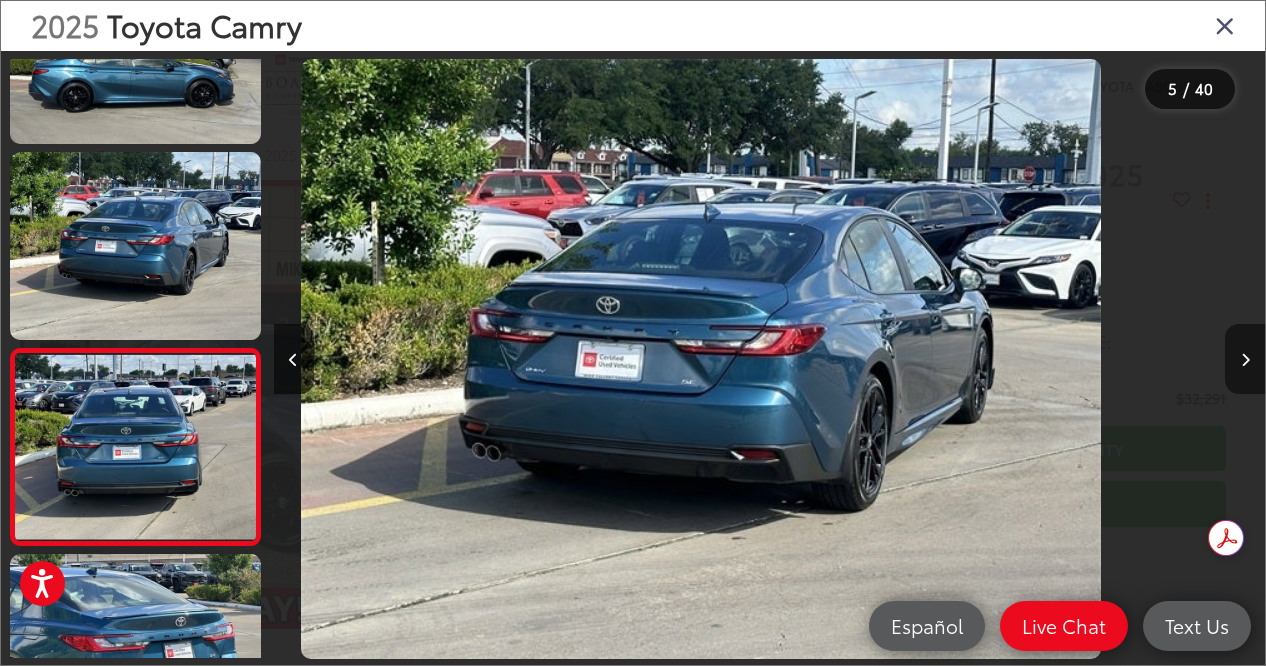 scroll, scrollTop: 618, scrollLeft: 0, axis: vertical 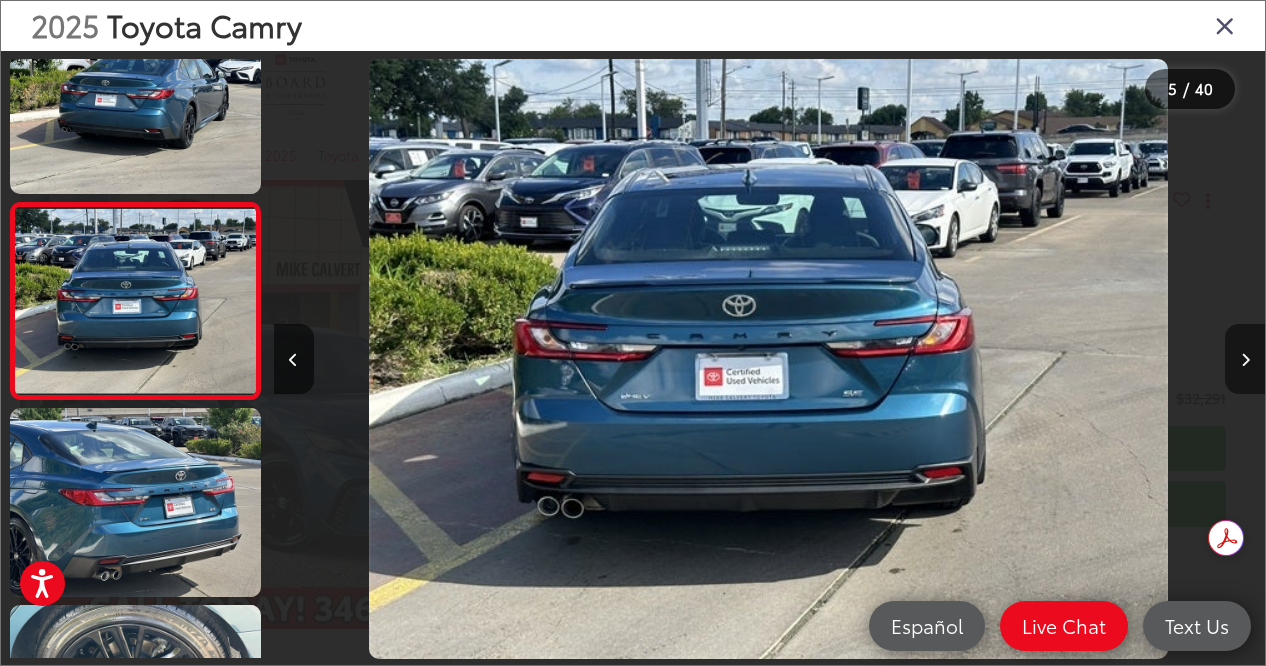 click at bounding box center [1245, 360] 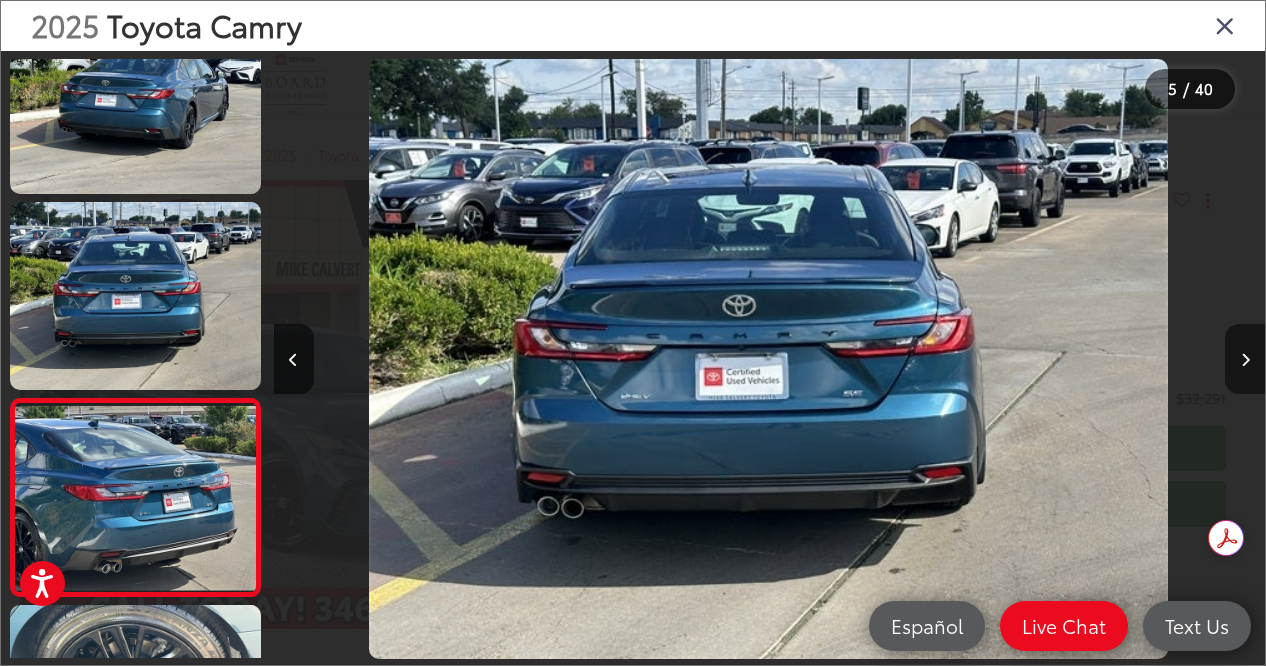 scroll, scrollTop: 0, scrollLeft: 4033, axis: horizontal 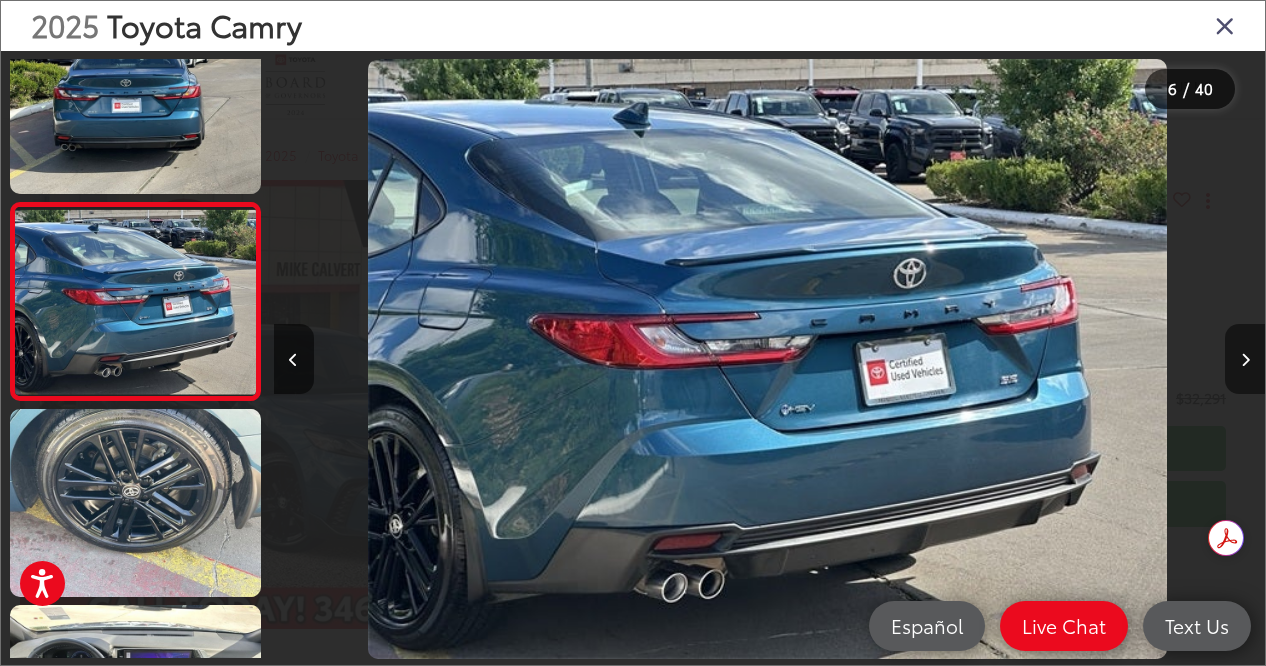 click at bounding box center (1245, 360) 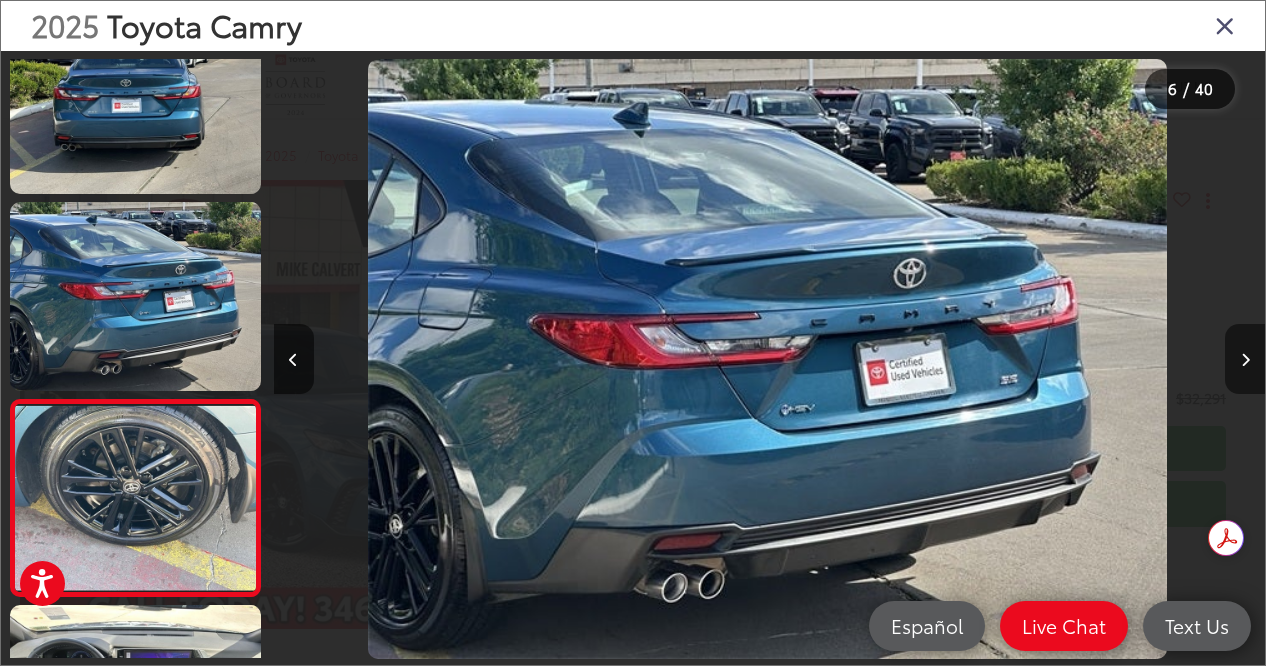 scroll, scrollTop: 0, scrollLeft: 5025, axis: horizontal 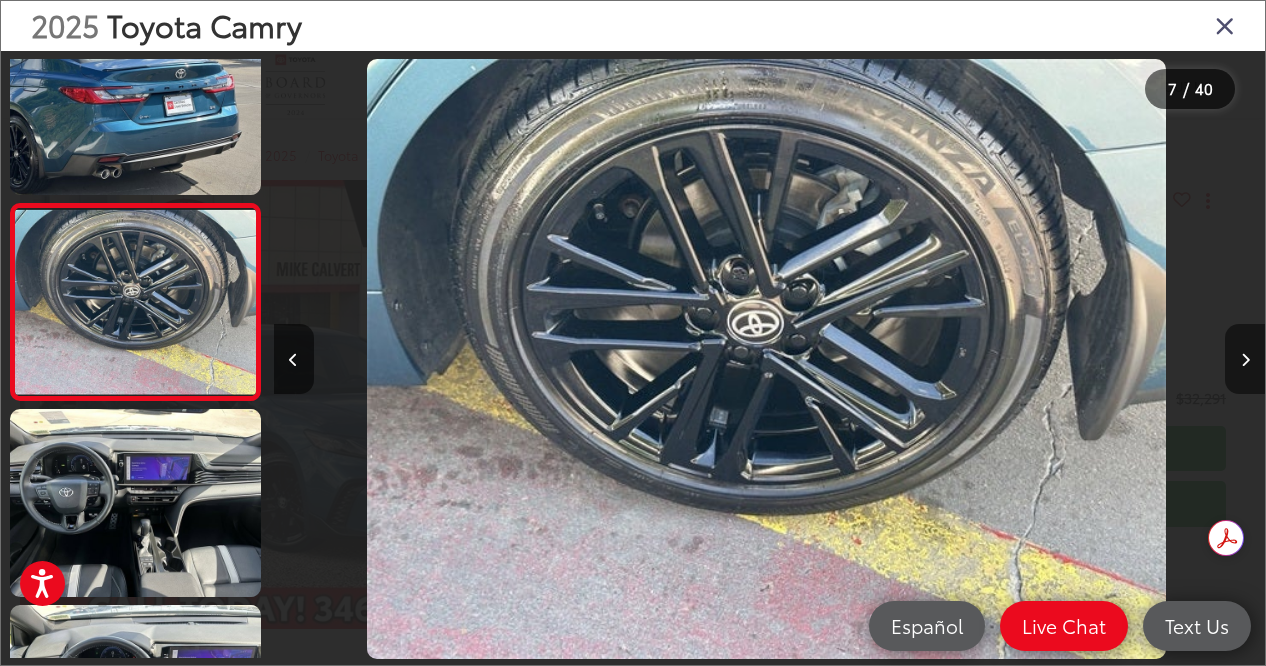 click at bounding box center [1245, 360] 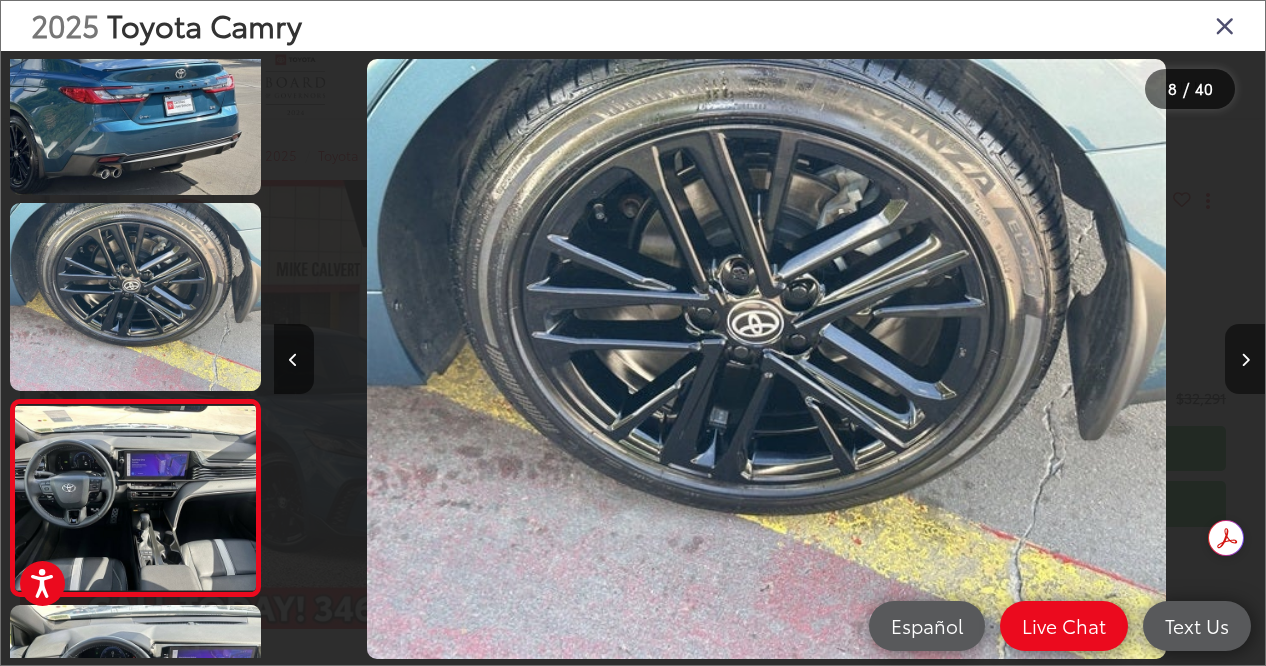 scroll, scrollTop: 0, scrollLeft: 6223, axis: horizontal 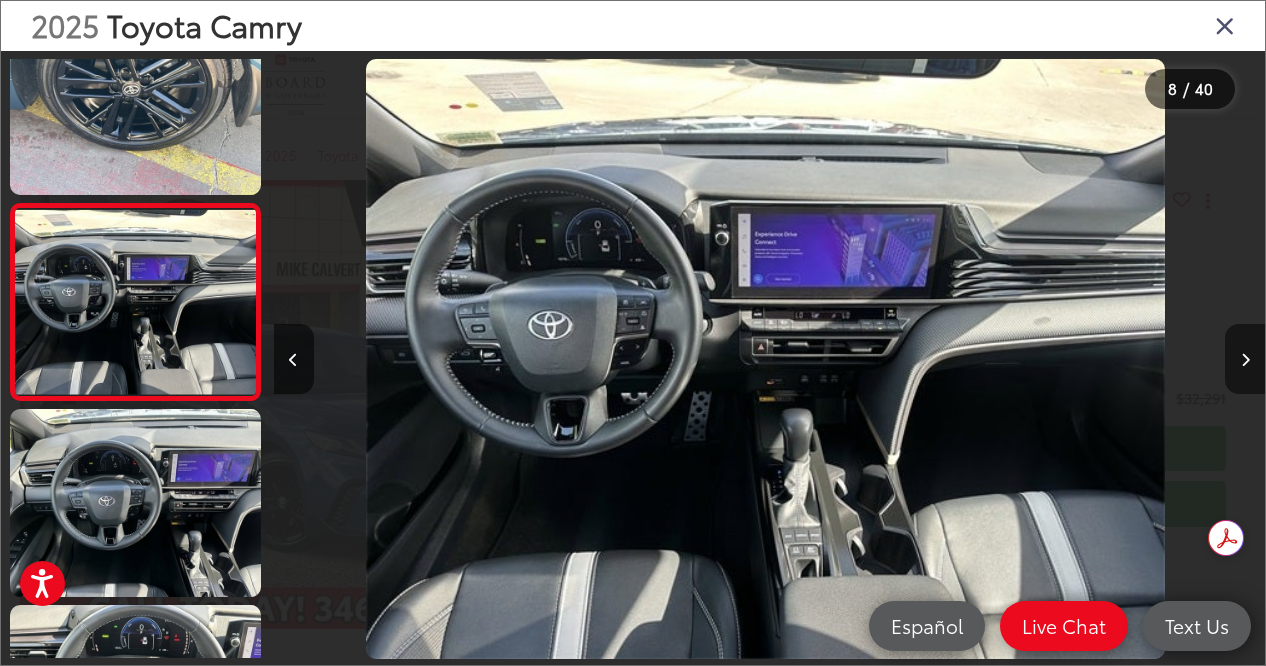 click at bounding box center [1245, 360] 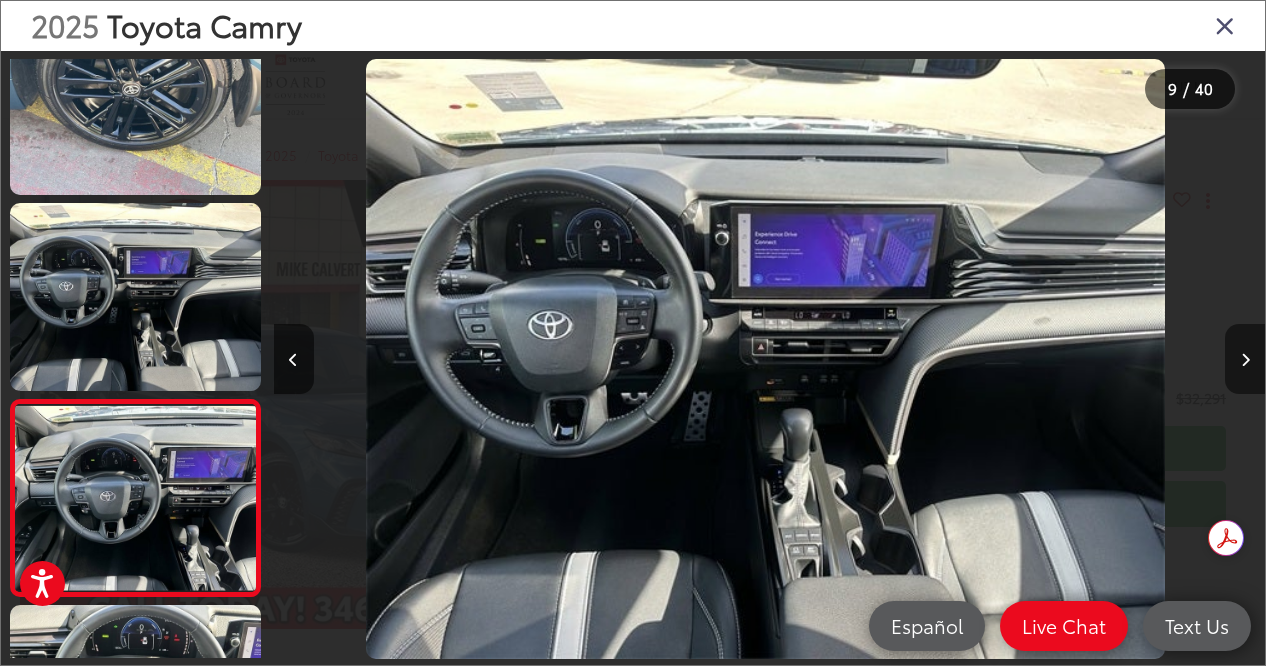 scroll, scrollTop: 0, scrollLeft: 7178, axis: horizontal 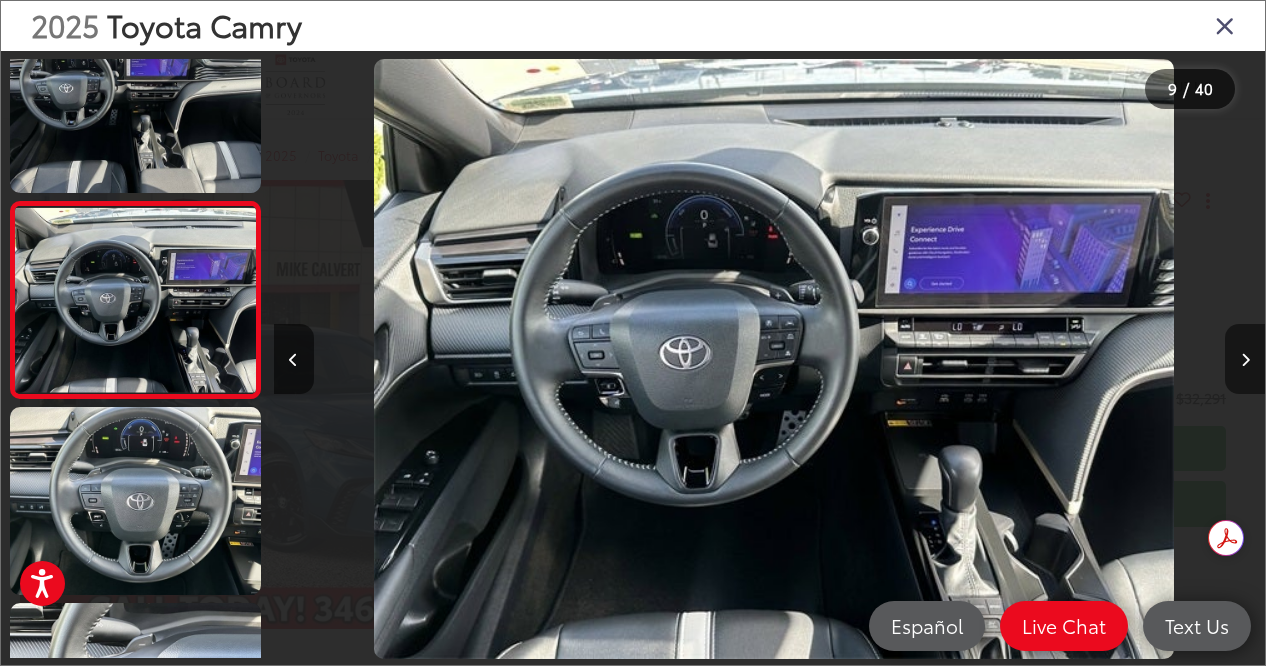 click at bounding box center [1245, 360] 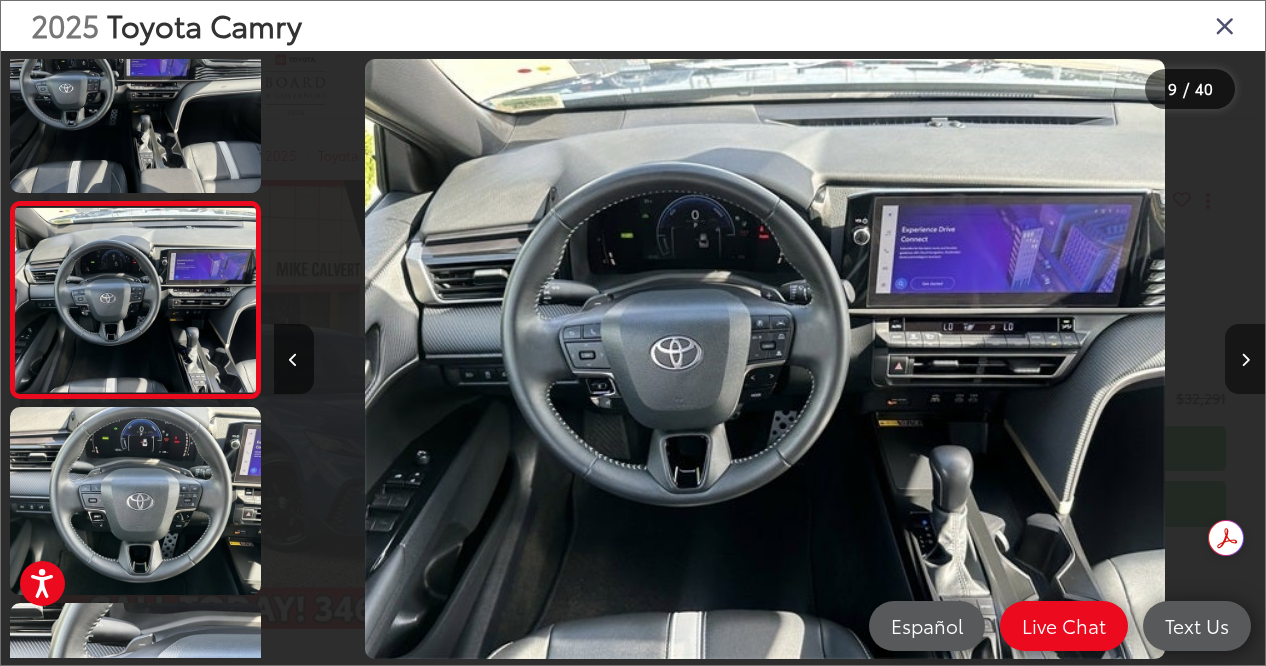 scroll 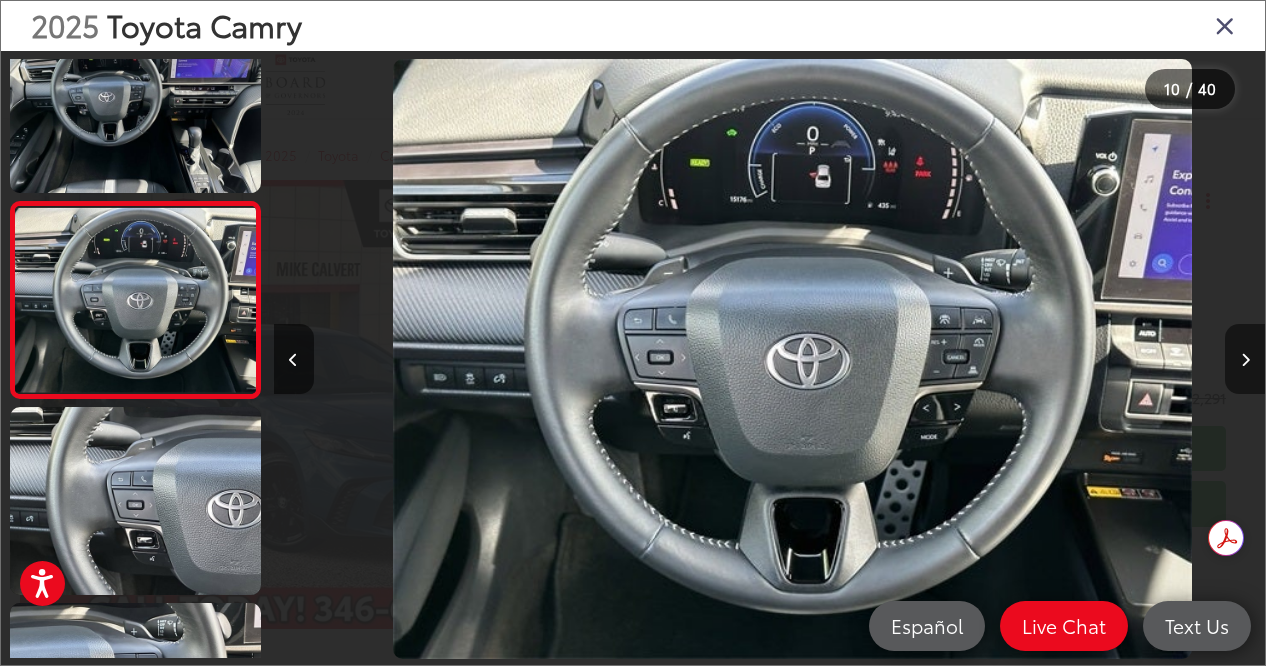 click at bounding box center [1245, 360] 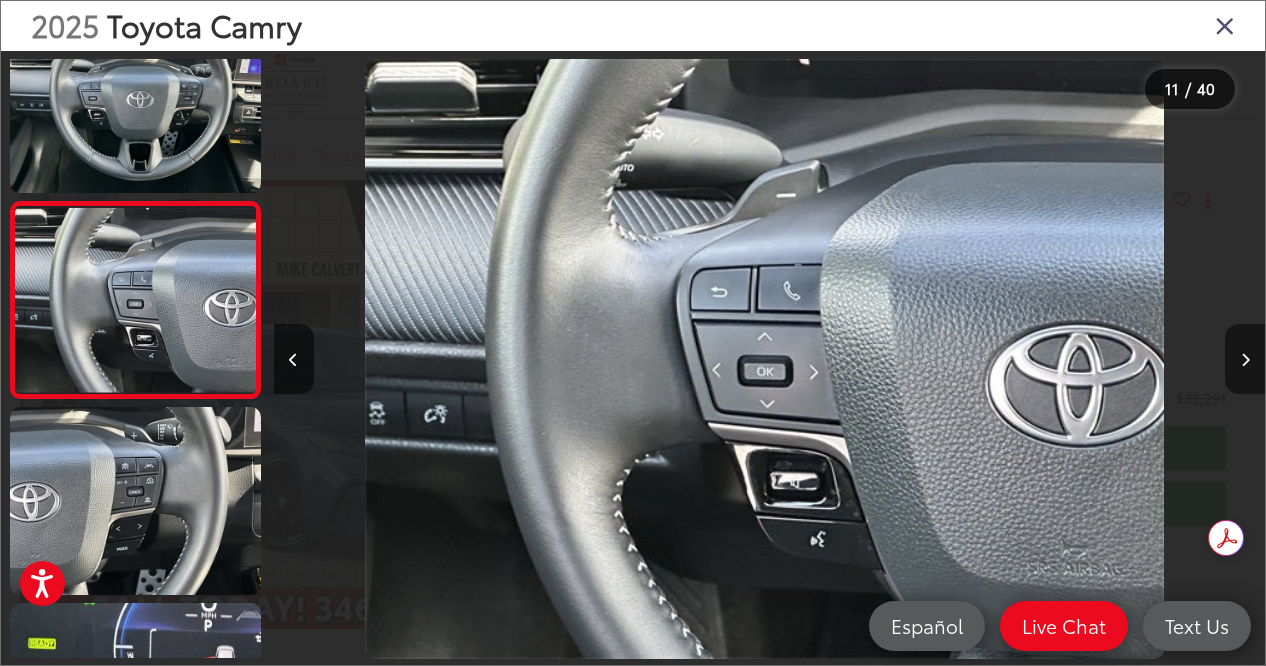 click at bounding box center (1245, 360) 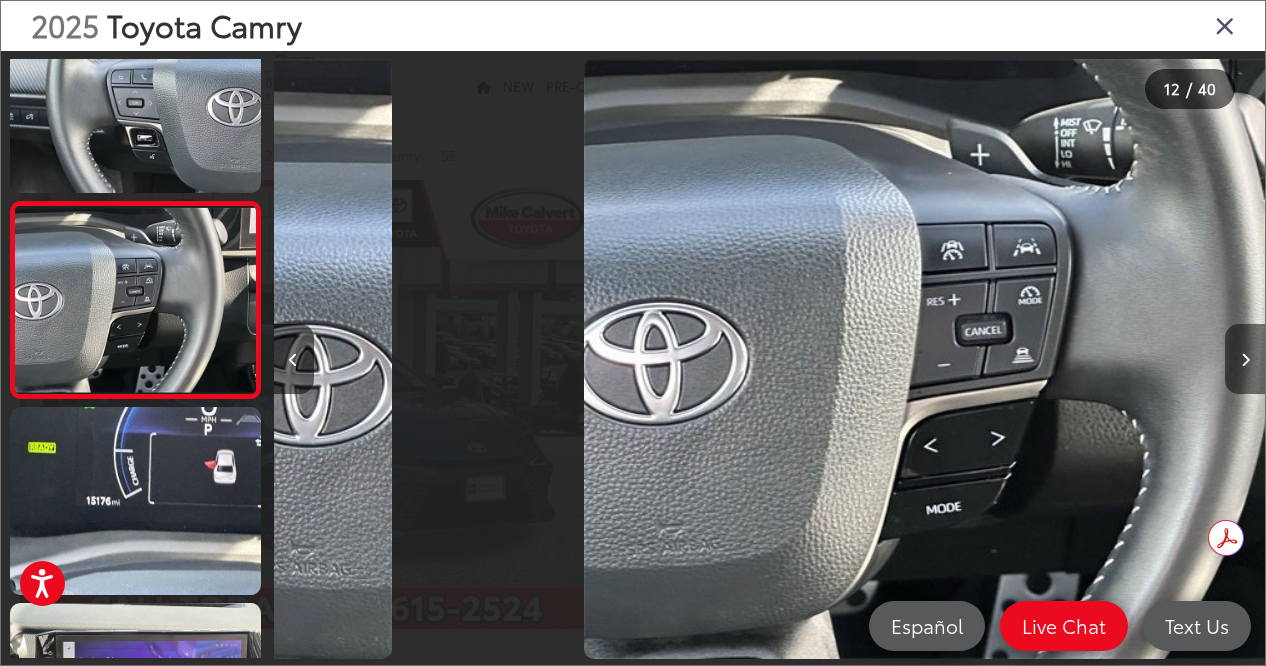 click at bounding box center (1245, 360) 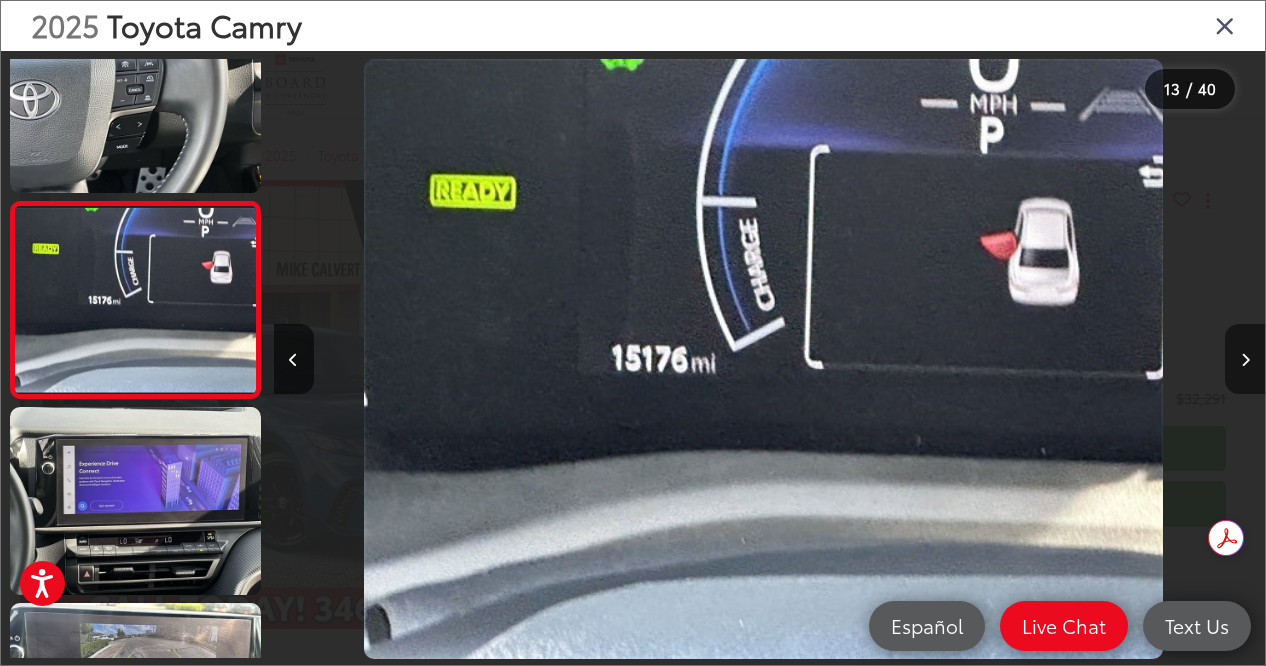 click at bounding box center (1245, 360) 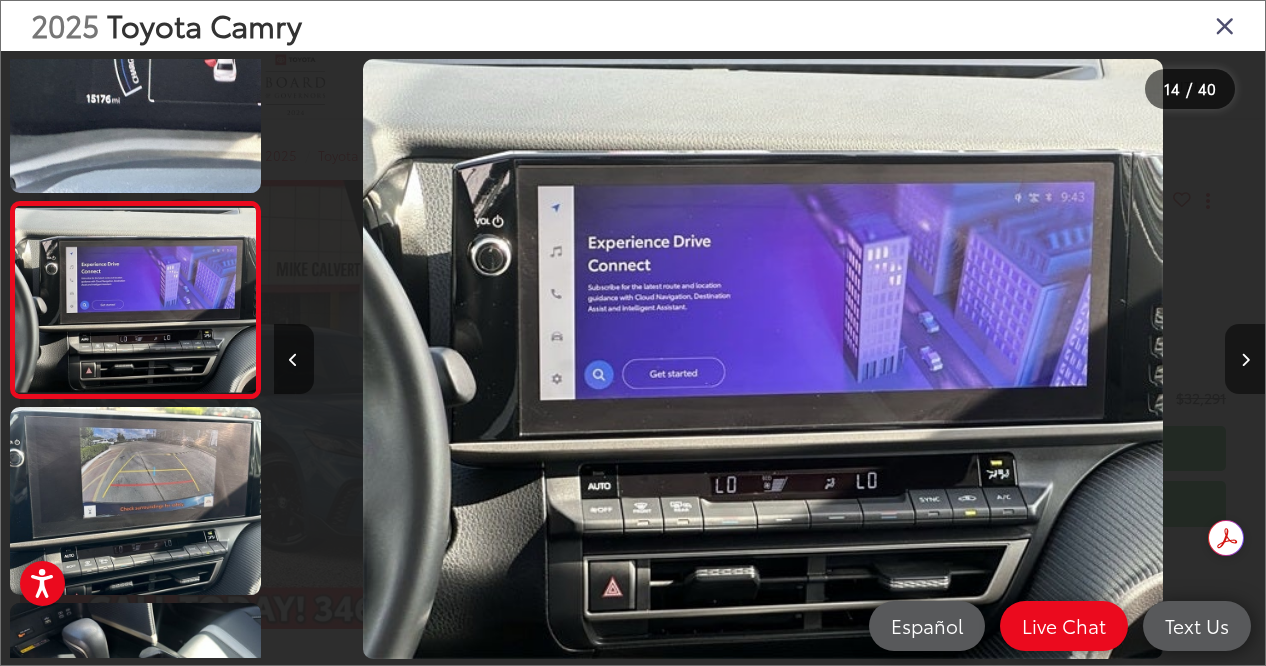 click at bounding box center [1245, 360] 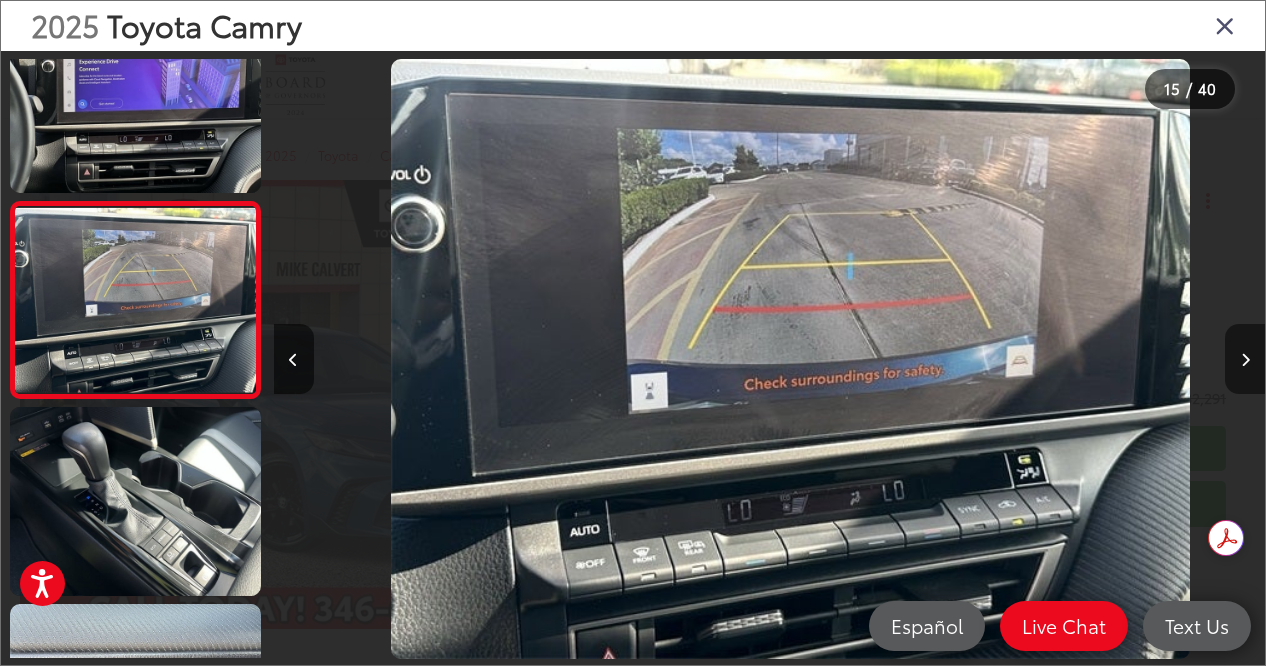 click at bounding box center [1245, 360] 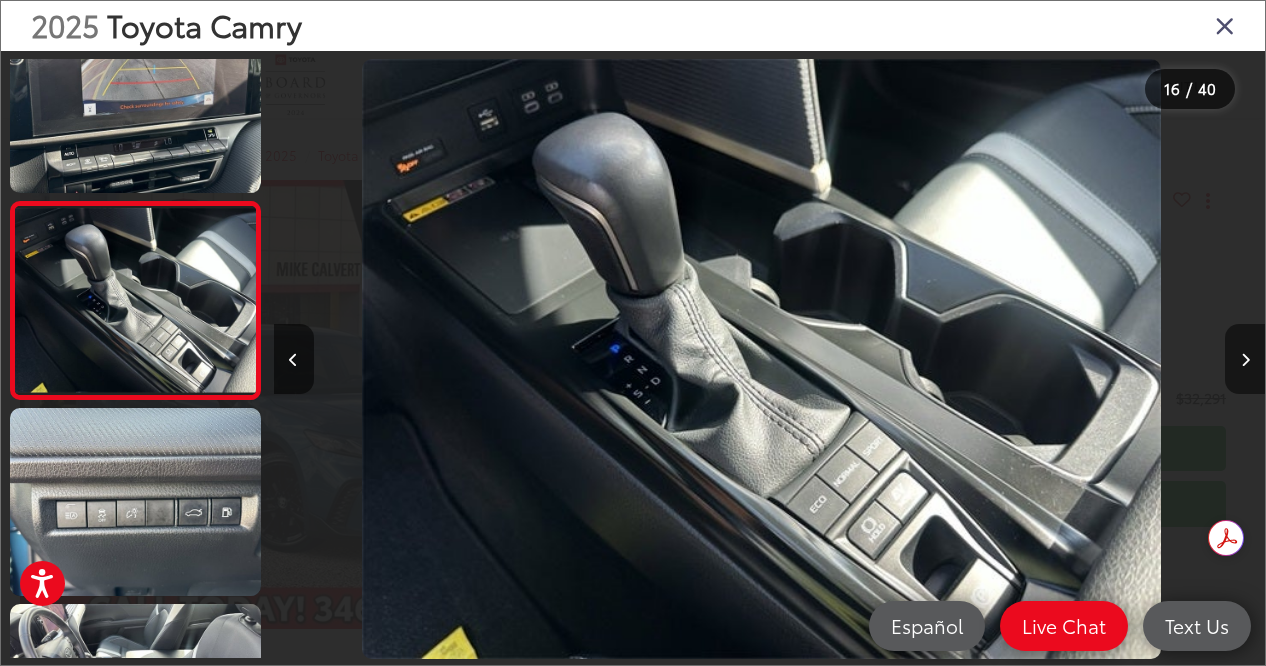 click at bounding box center (1245, 360) 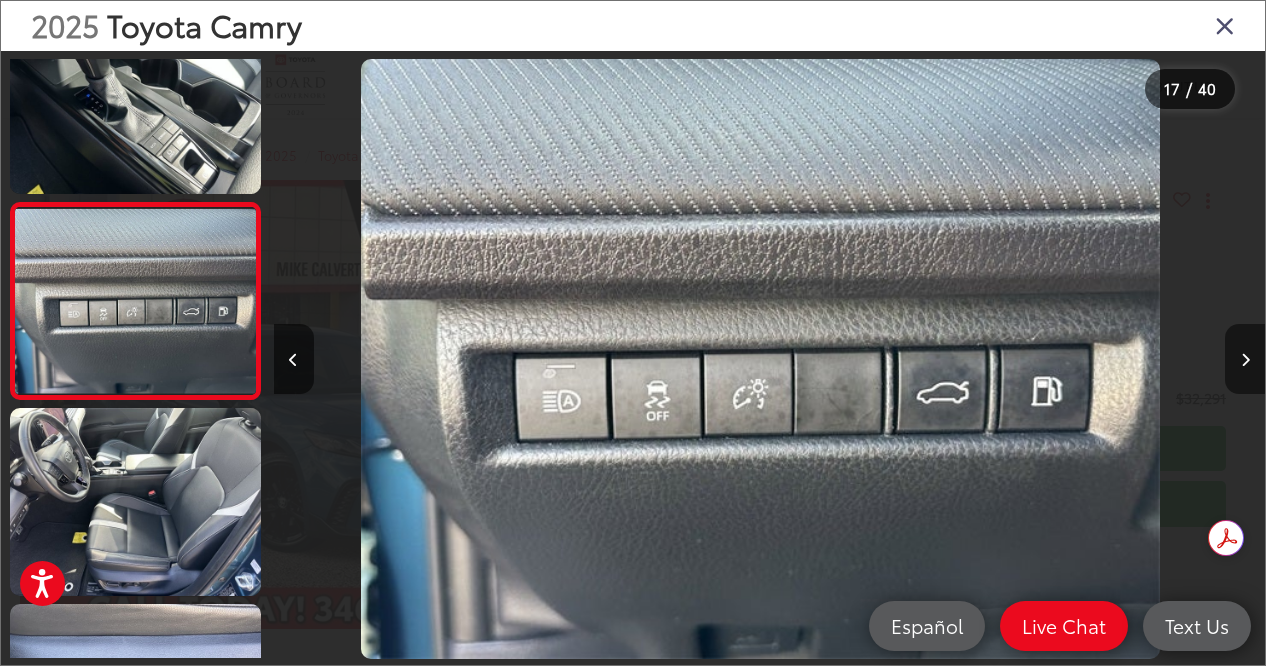 click at bounding box center (1245, 360) 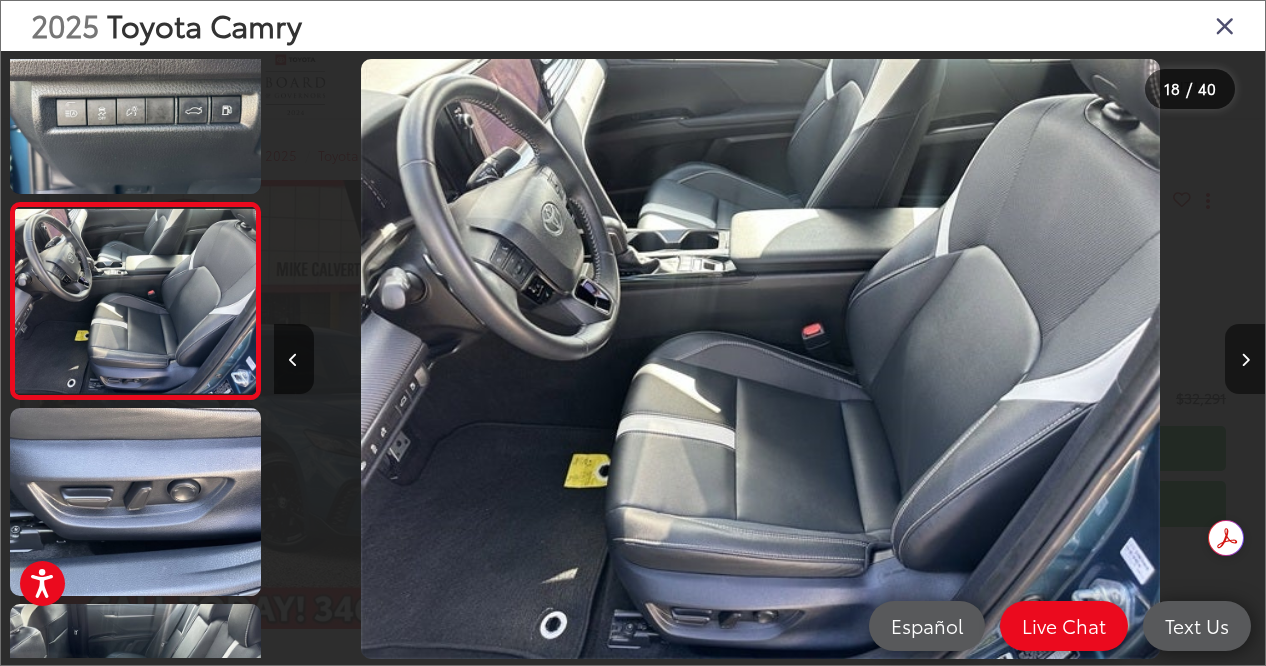 click at bounding box center (1245, 360) 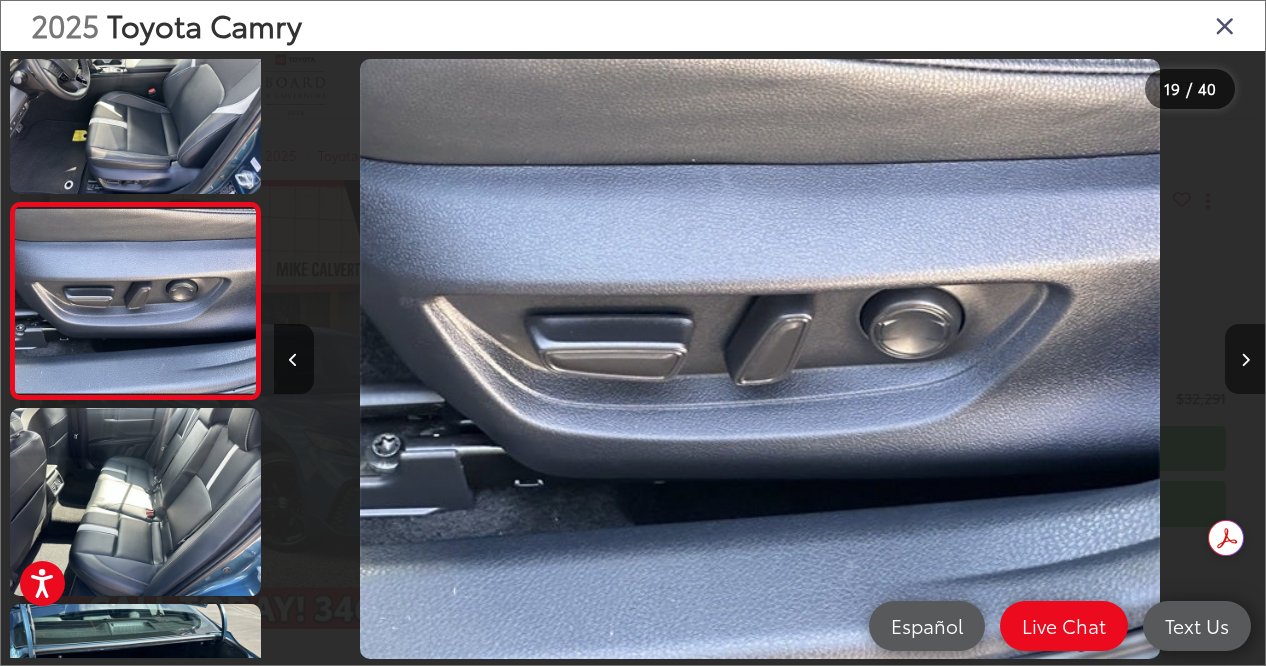 click at bounding box center (1245, 360) 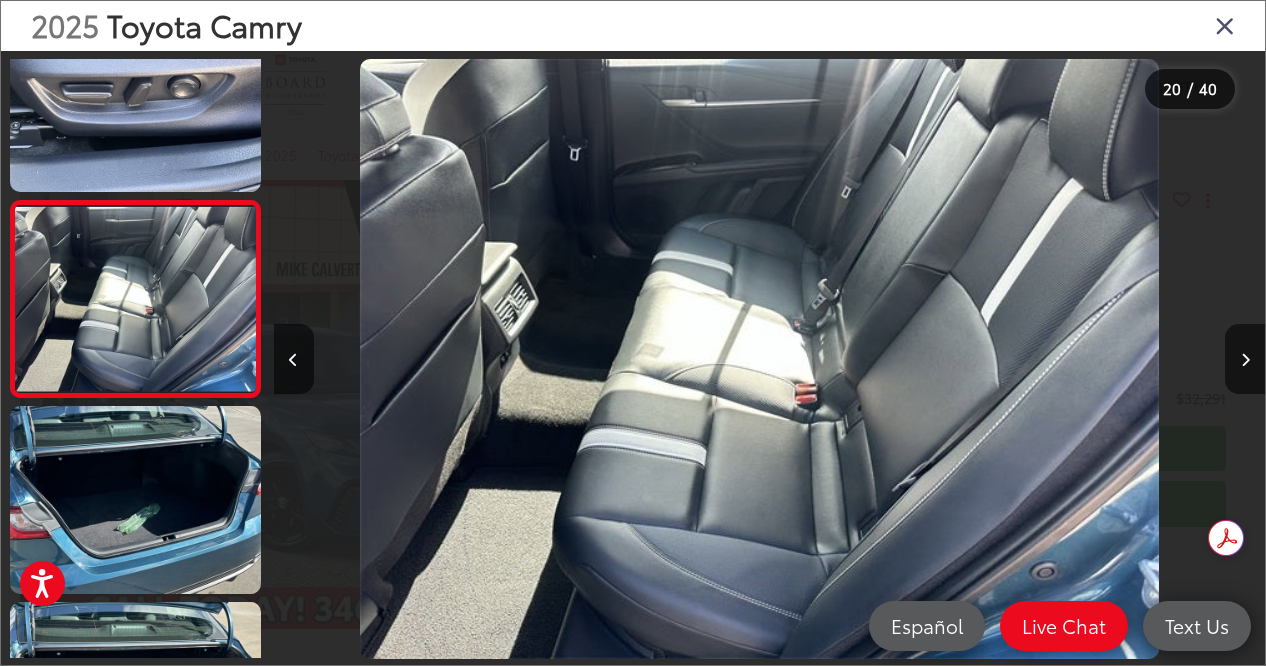 click at bounding box center (1225, 25) 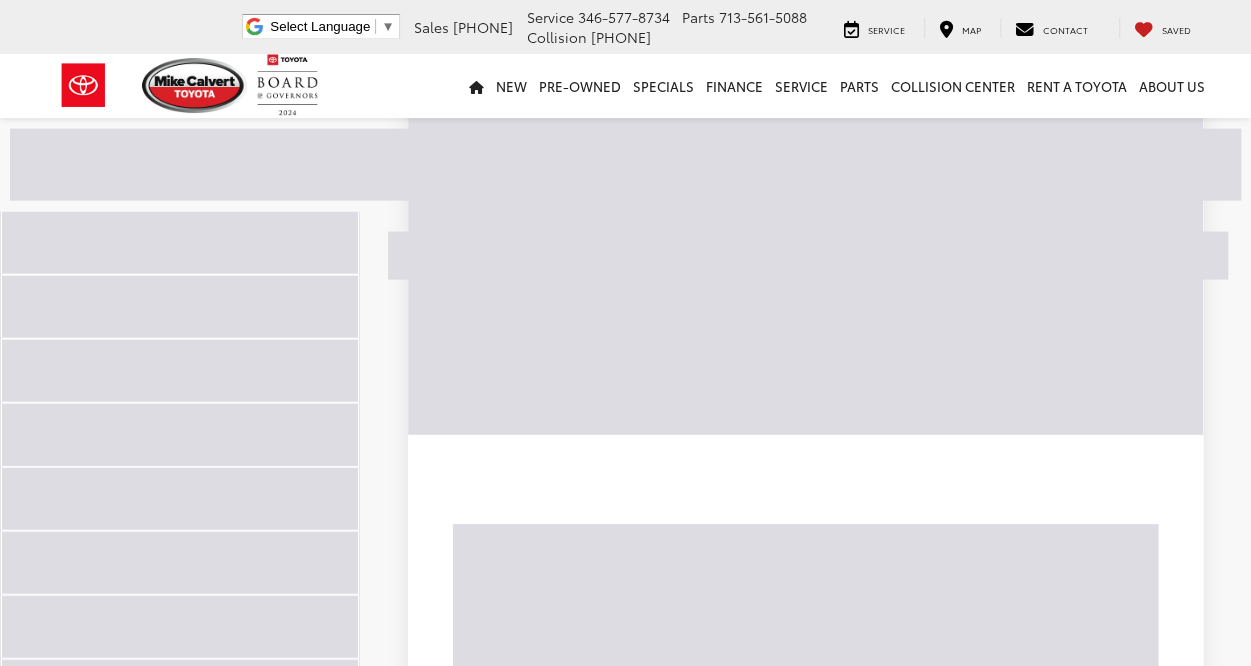 scroll, scrollTop: 2154, scrollLeft: 0, axis: vertical 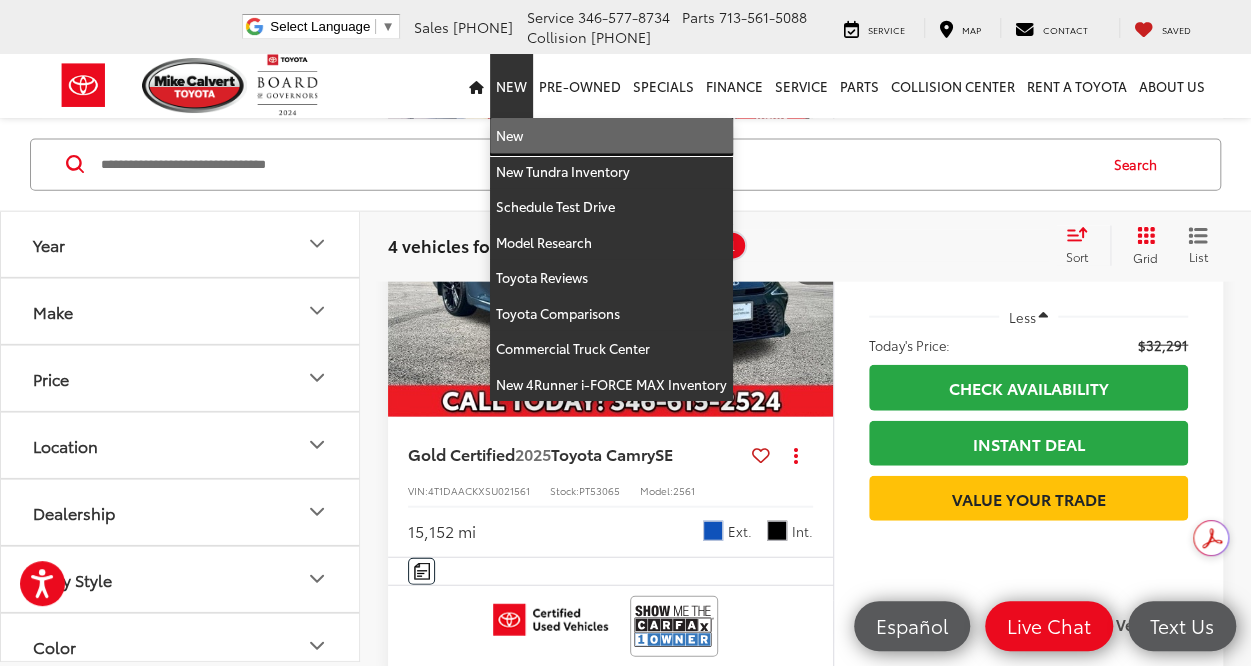 click on "New" at bounding box center (611, 136) 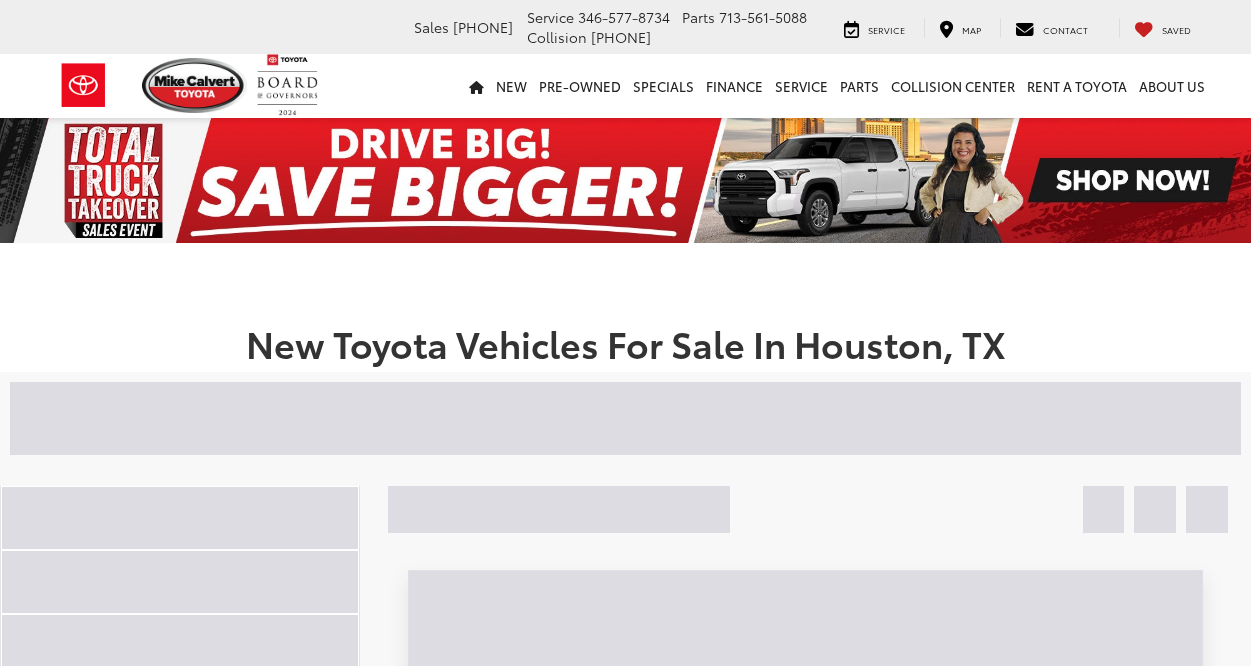 scroll, scrollTop: 0, scrollLeft: 0, axis: both 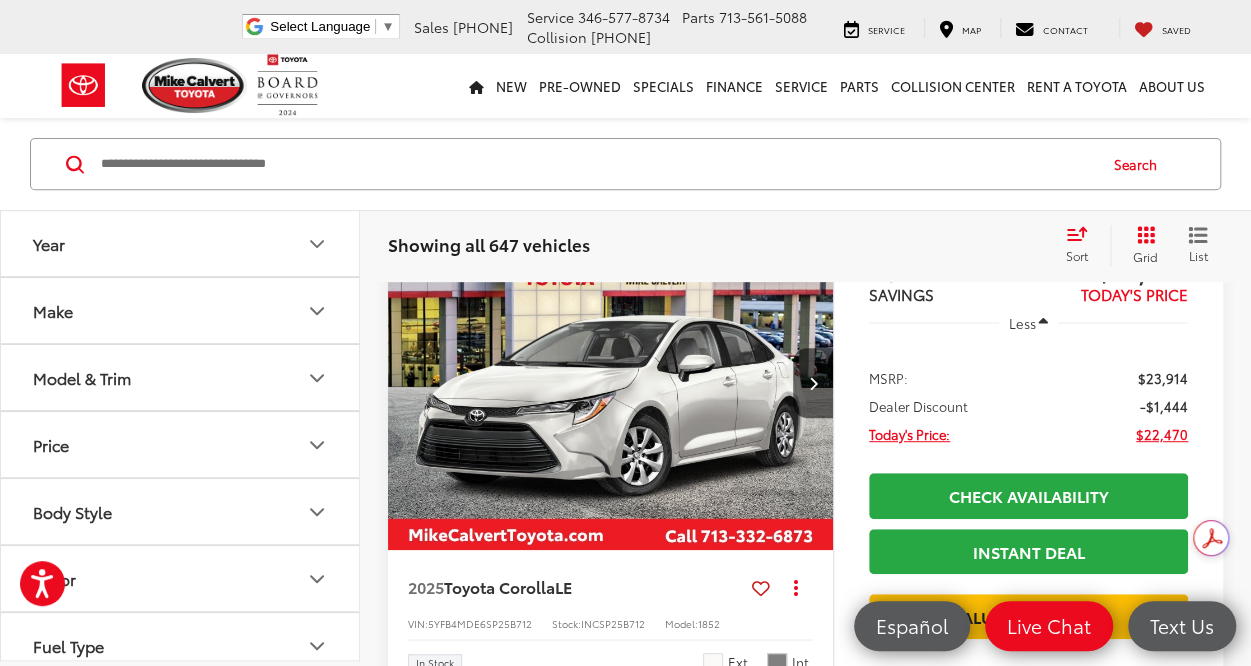 click on "Make" at bounding box center [53, 310] 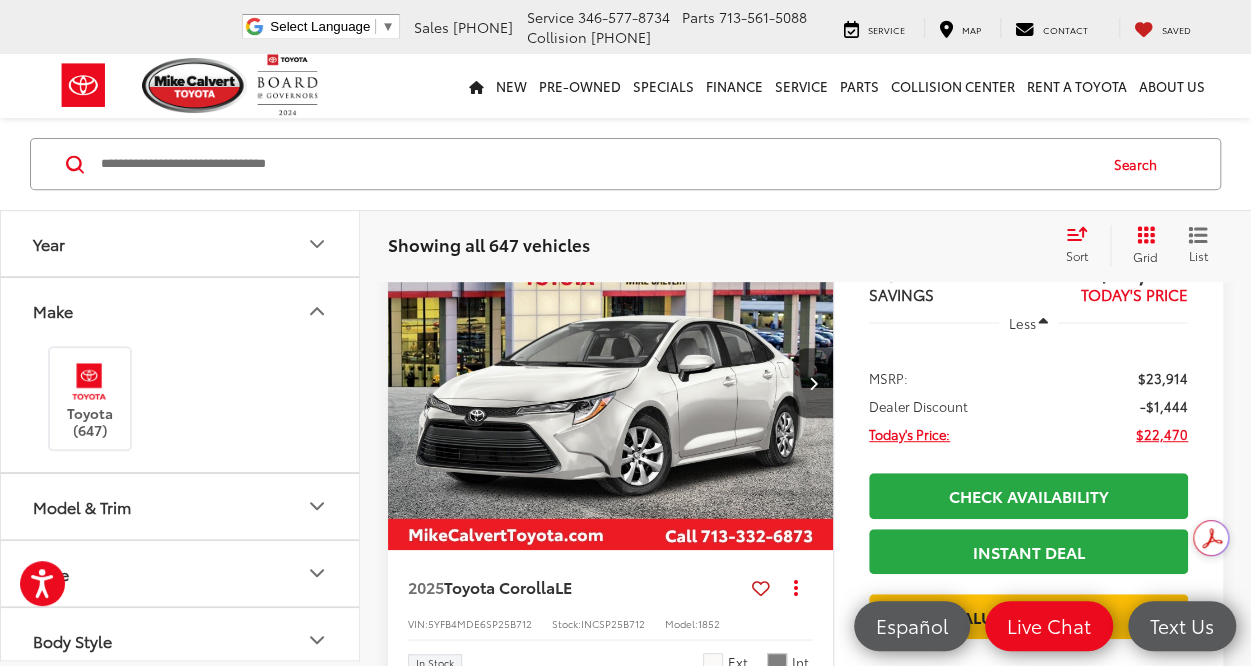 click on "Model & Trim" at bounding box center (82, 505) 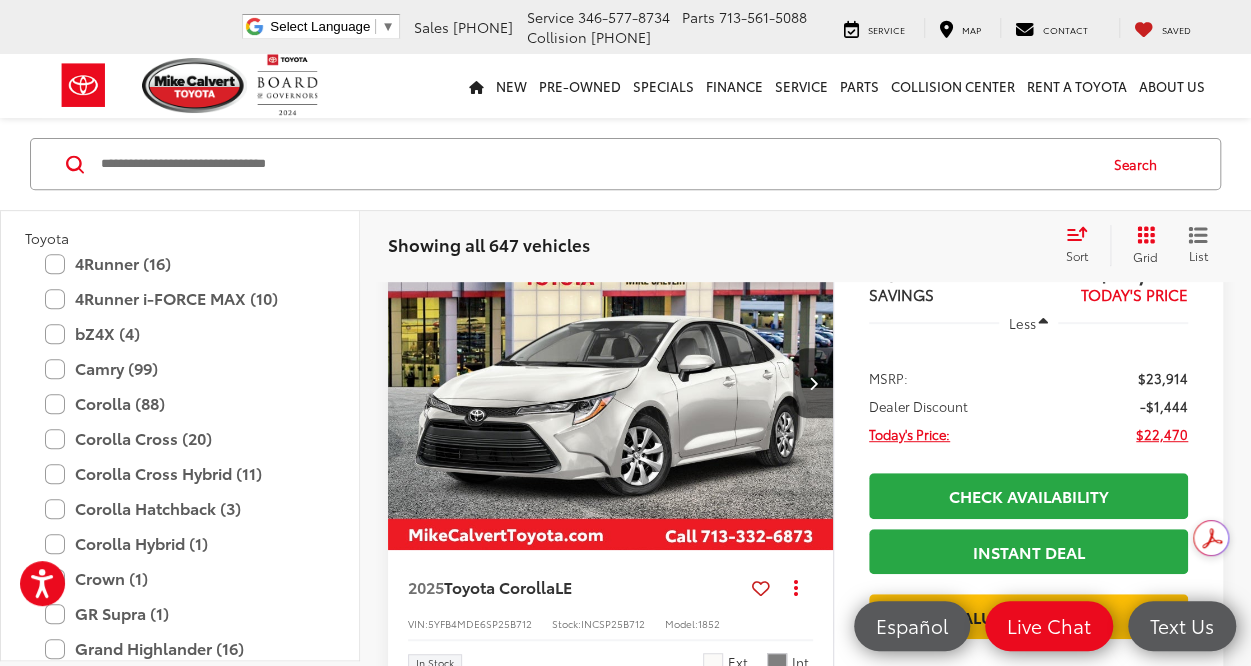 scroll, scrollTop: 310, scrollLeft: 0, axis: vertical 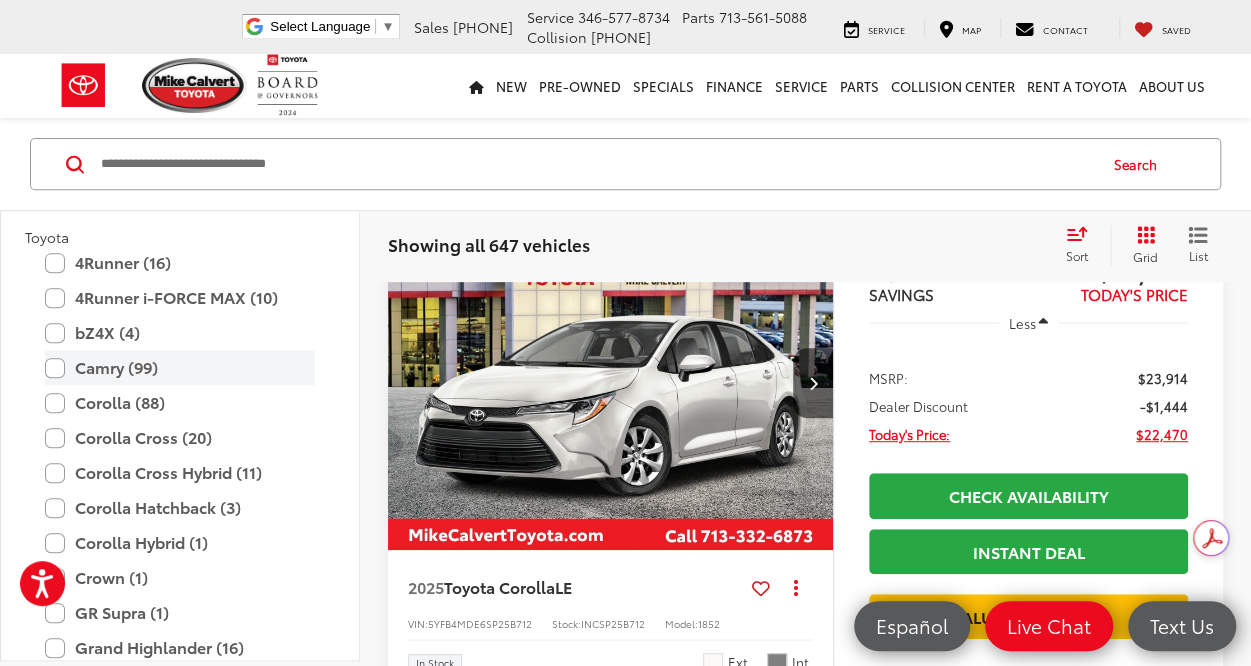 click on "Camry (99)" at bounding box center (180, 367) 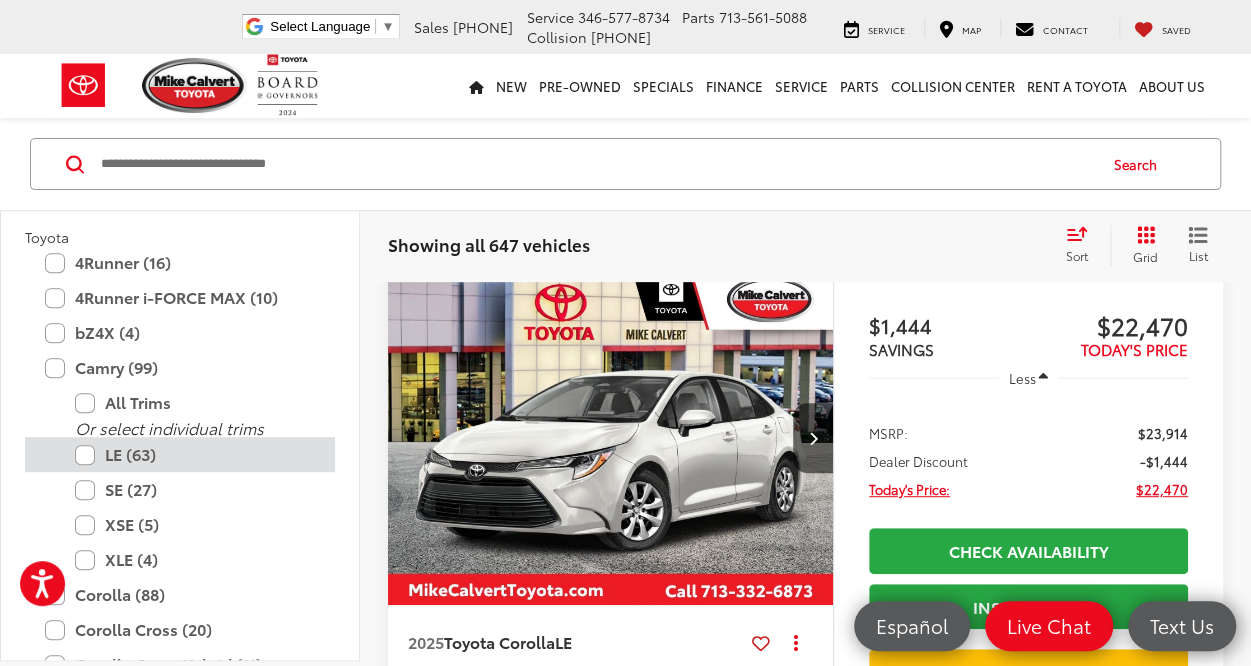 scroll, scrollTop: 254, scrollLeft: 0, axis: vertical 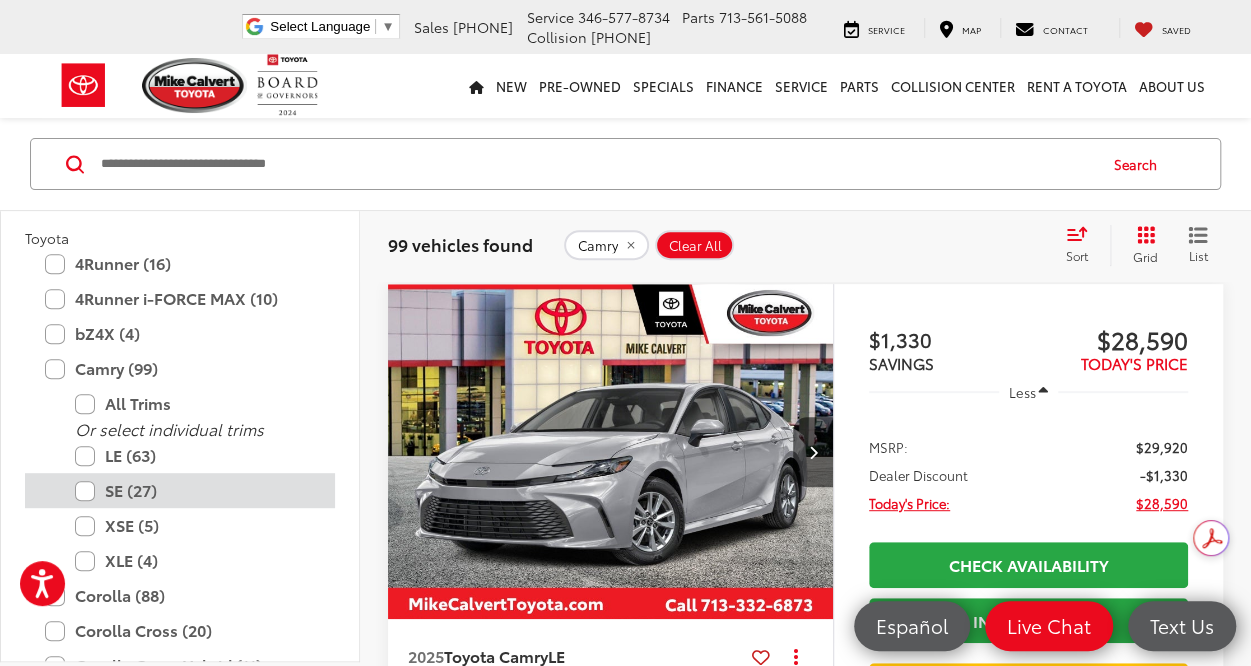 click on "SE (27)" at bounding box center [195, 490] 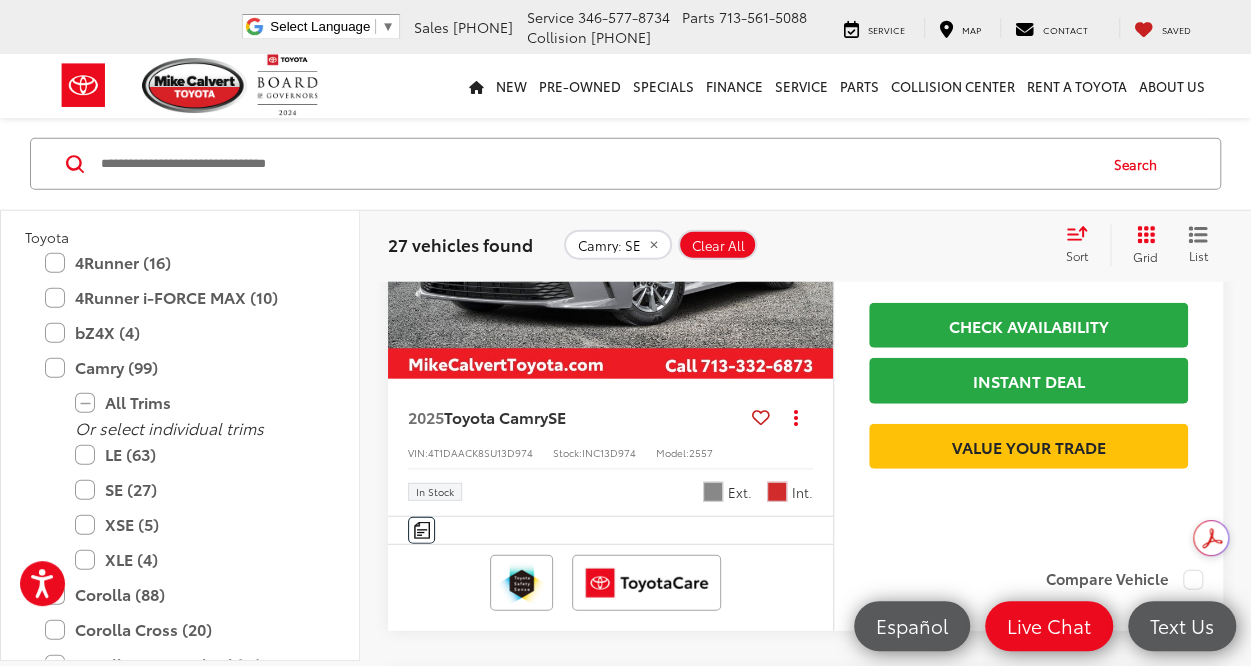 scroll, scrollTop: 2378, scrollLeft: 0, axis: vertical 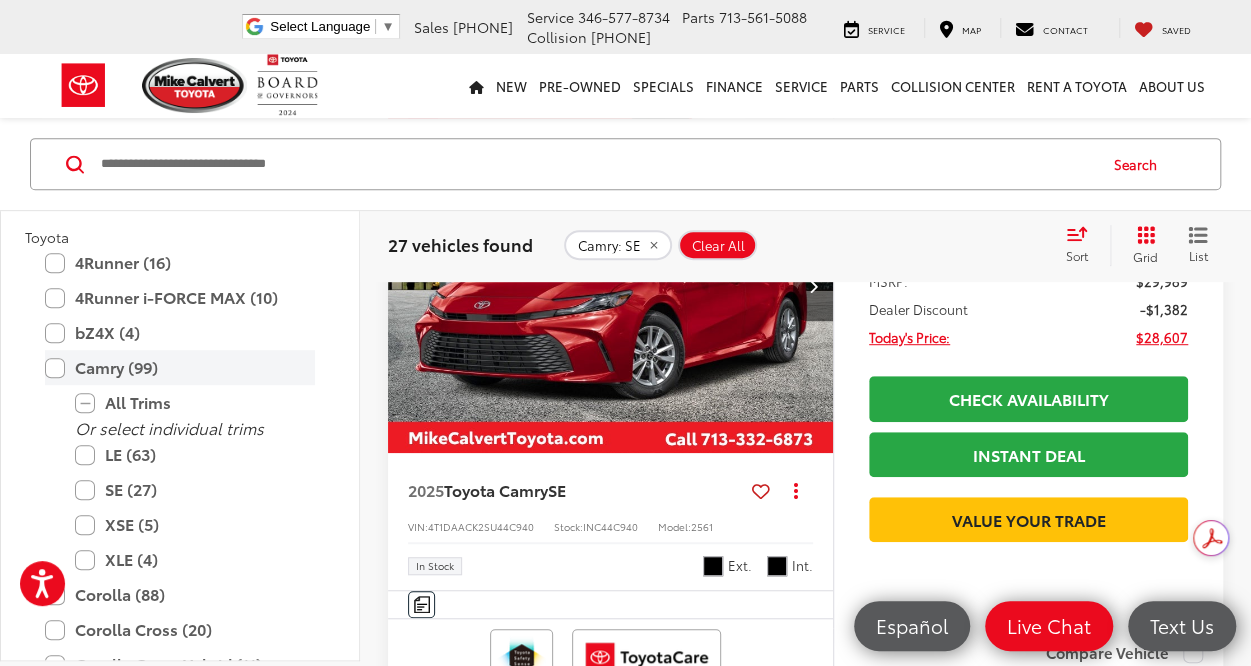 click on "Camry (99)" at bounding box center [180, 367] 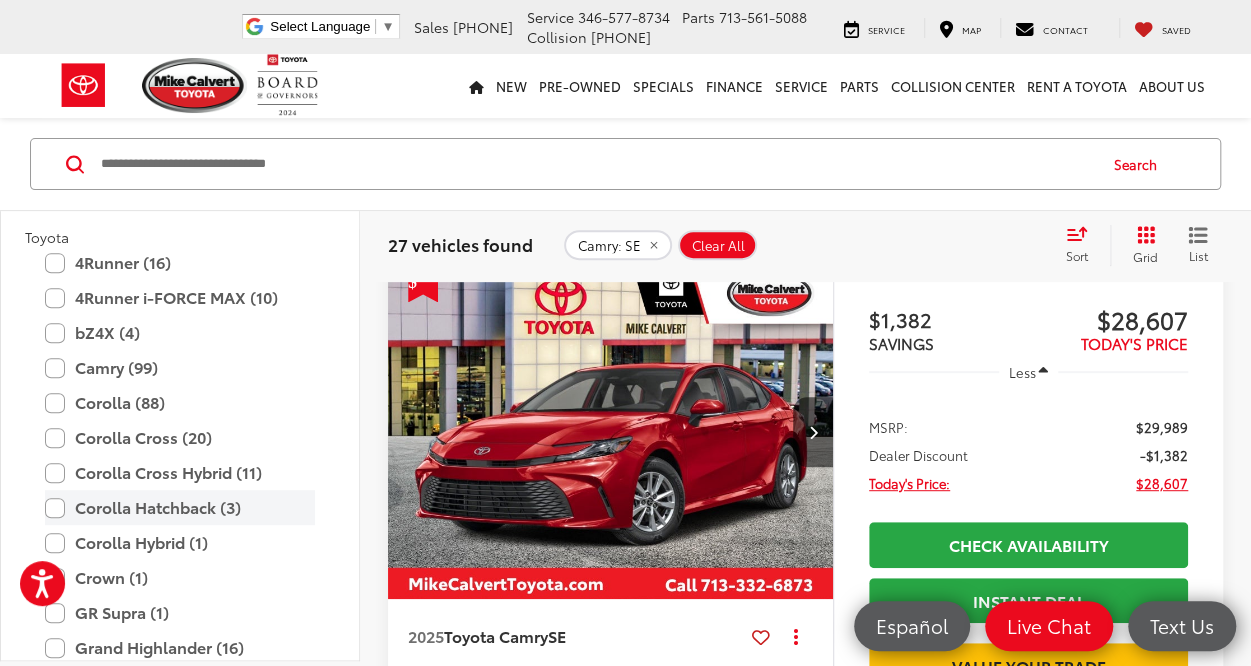scroll, scrollTop: 254, scrollLeft: 0, axis: vertical 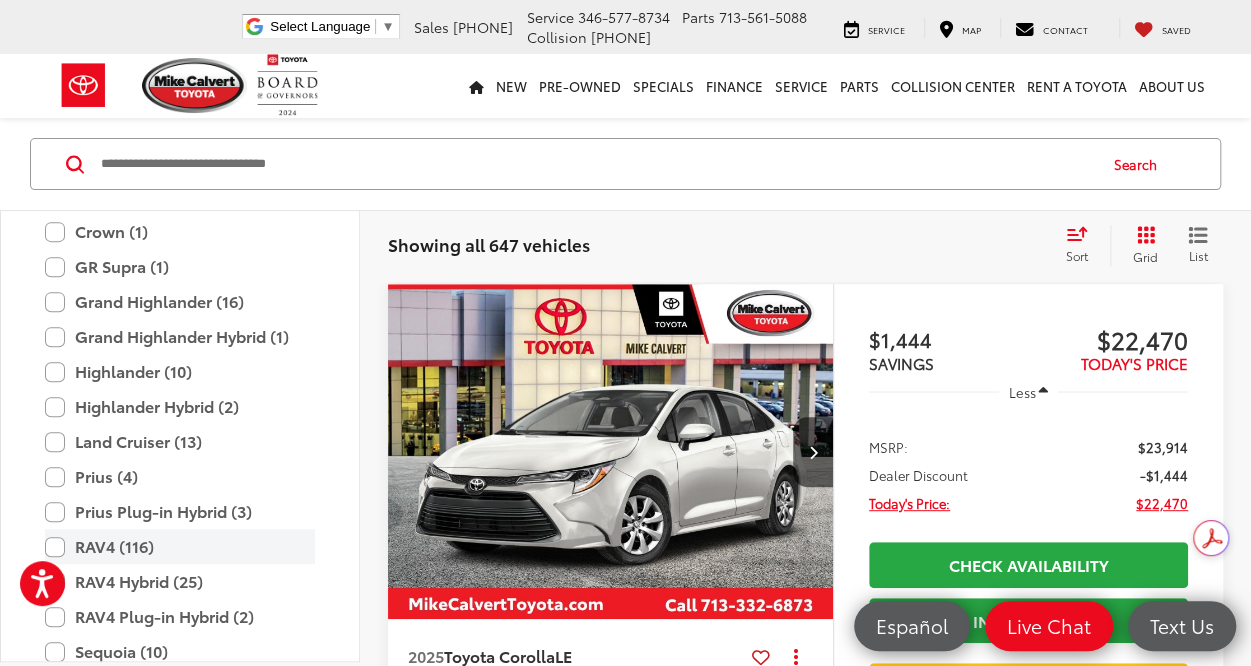 click on "RAV4 (116)" at bounding box center [180, 546] 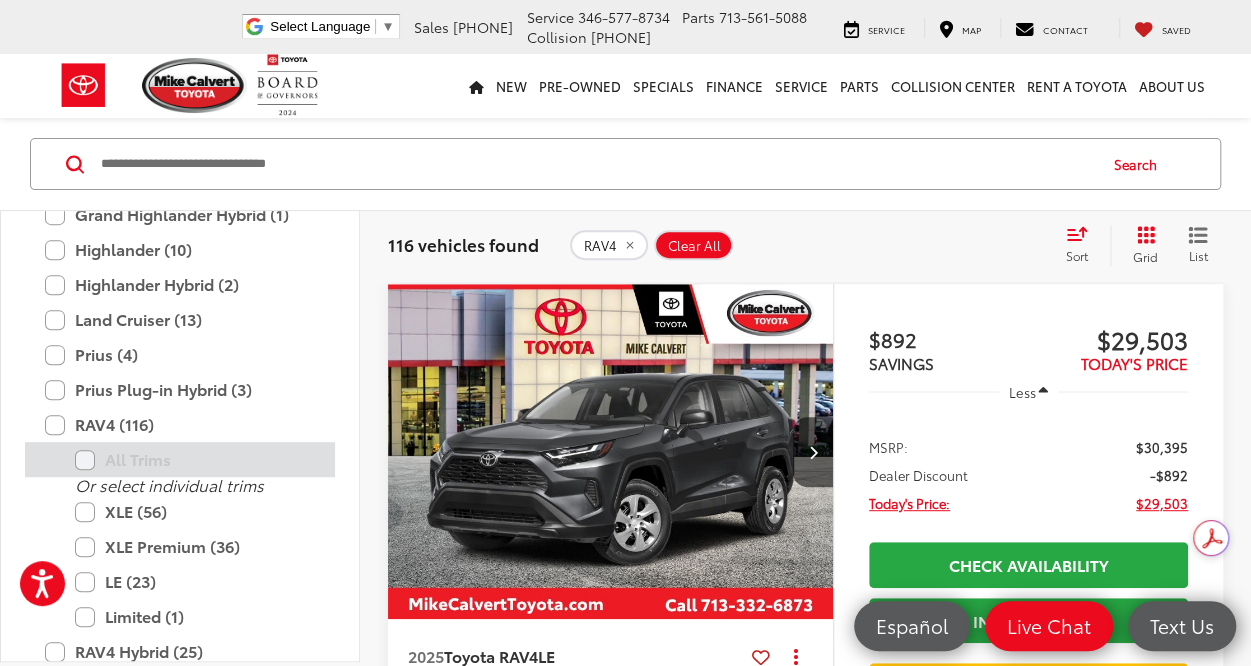 scroll, scrollTop: 809, scrollLeft: 0, axis: vertical 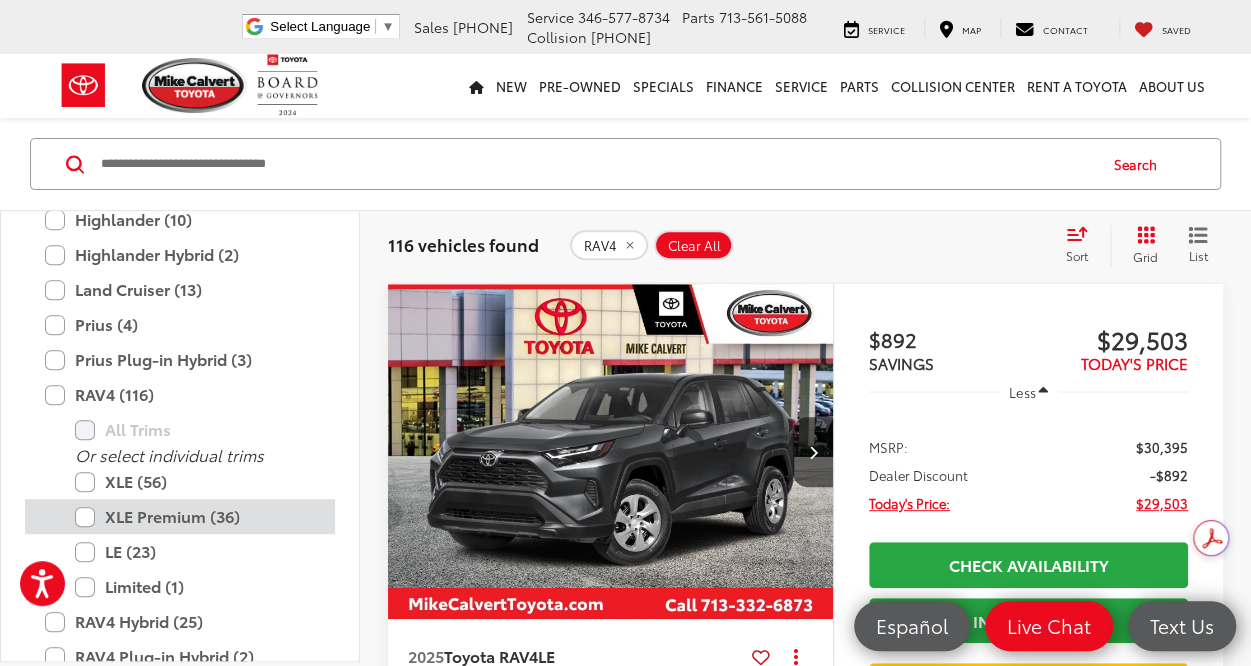 click on "XLE Premium (36)" at bounding box center [195, 516] 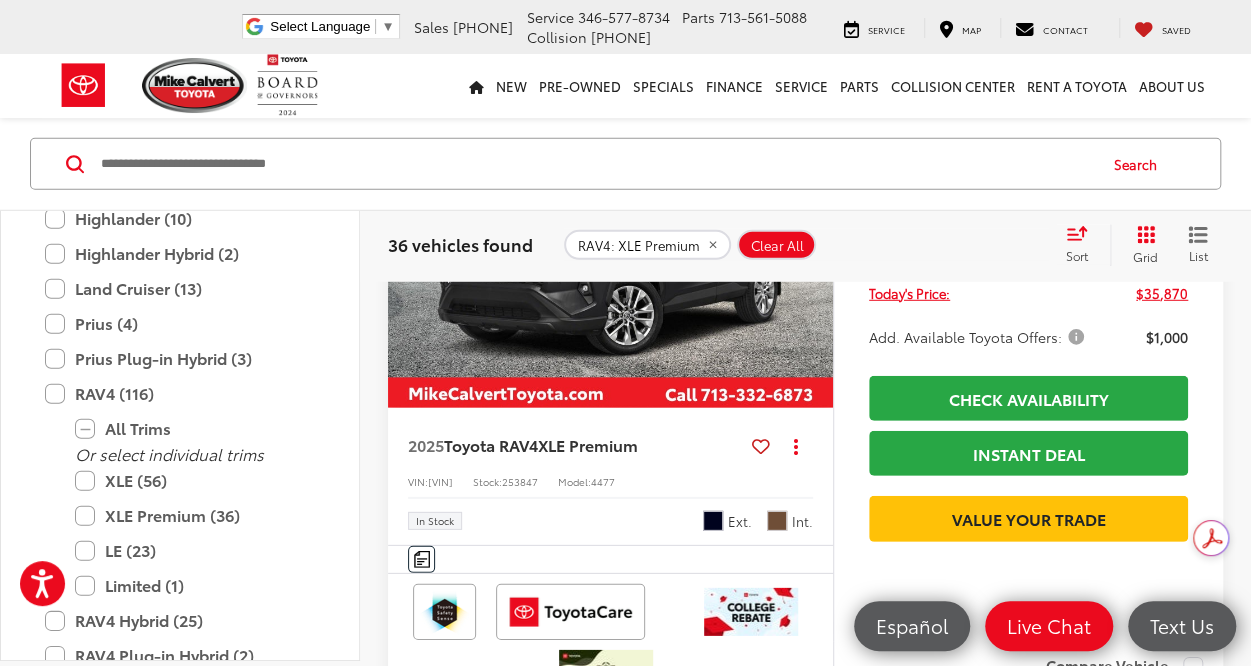 scroll, scrollTop: 2672, scrollLeft: 0, axis: vertical 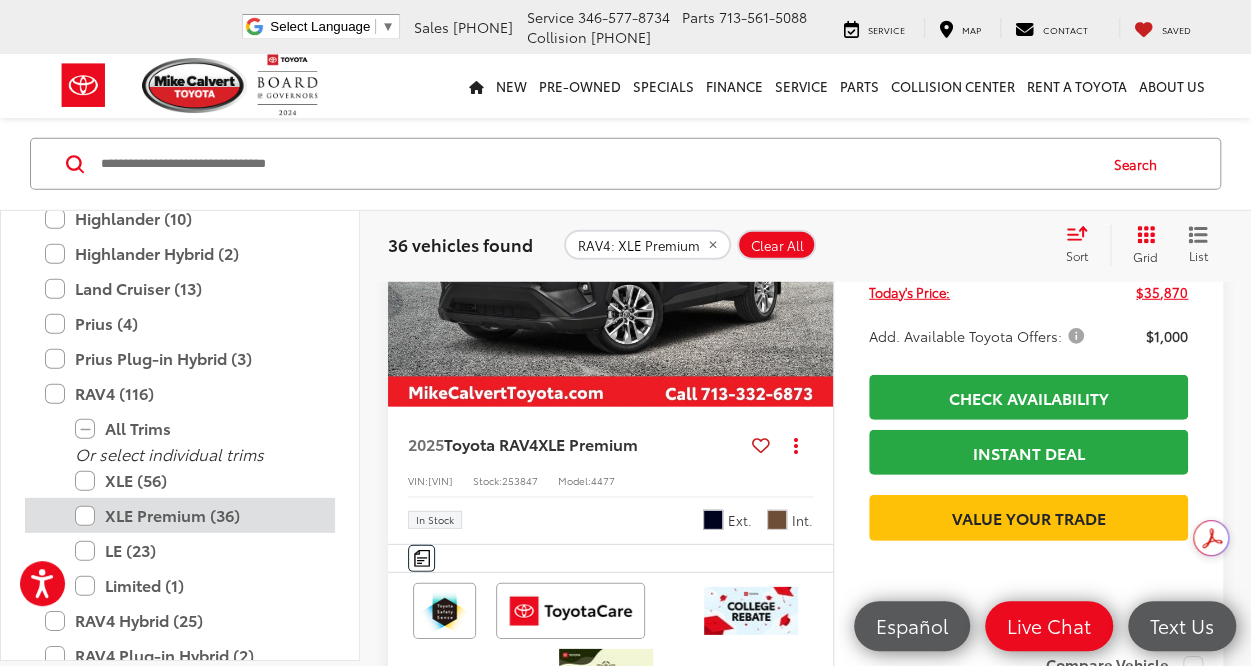click on "XLE Premium (36)" at bounding box center (195, 515) 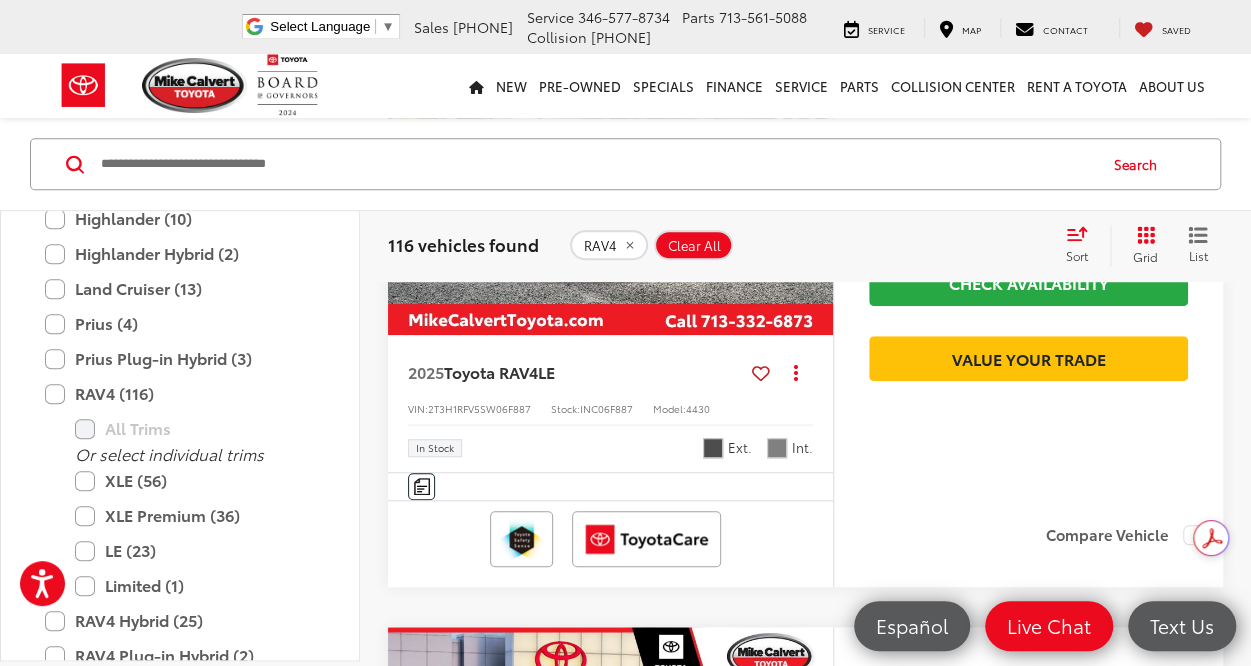 scroll, scrollTop: 254, scrollLeft: 0, axis: vertical 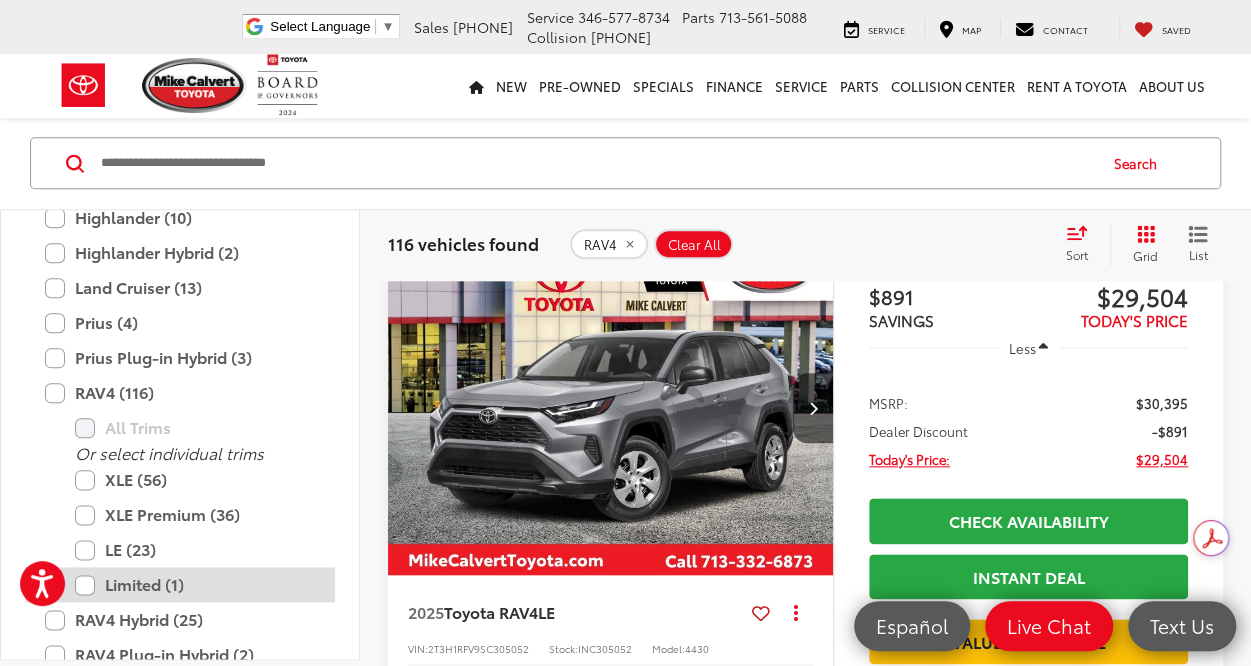 click on "Limited (1)" at bounding box center [195, 585] 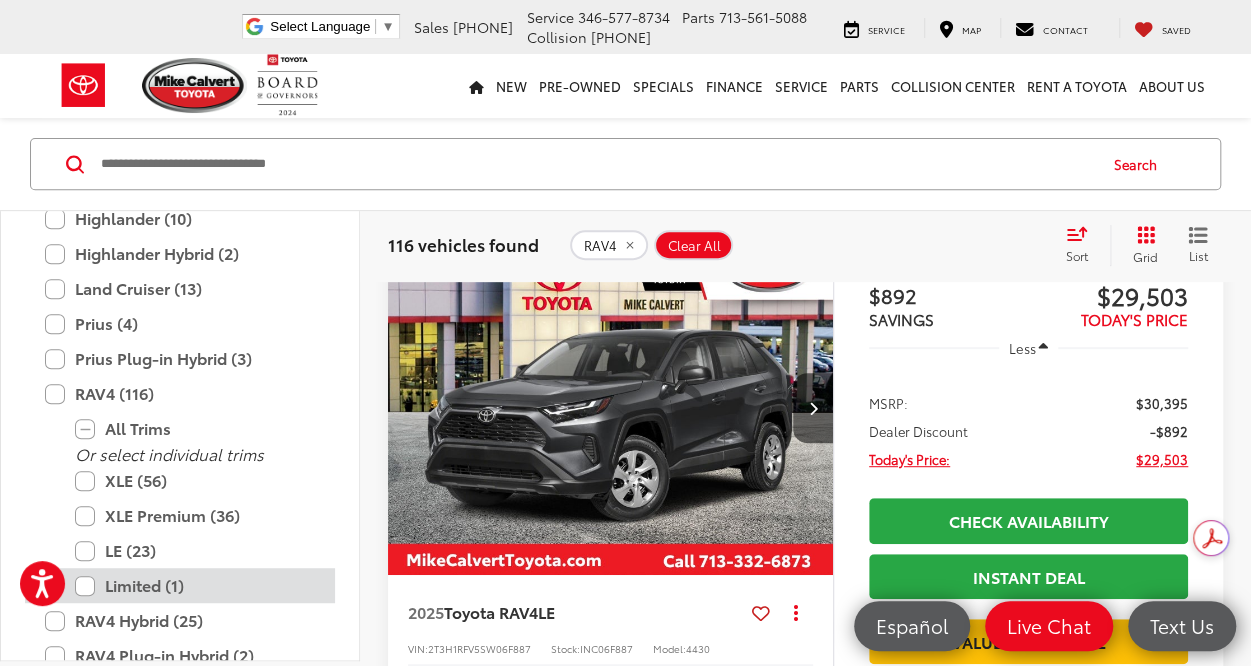scroll, scrollTop: 254, scrollLeft: 0, axis: vertical 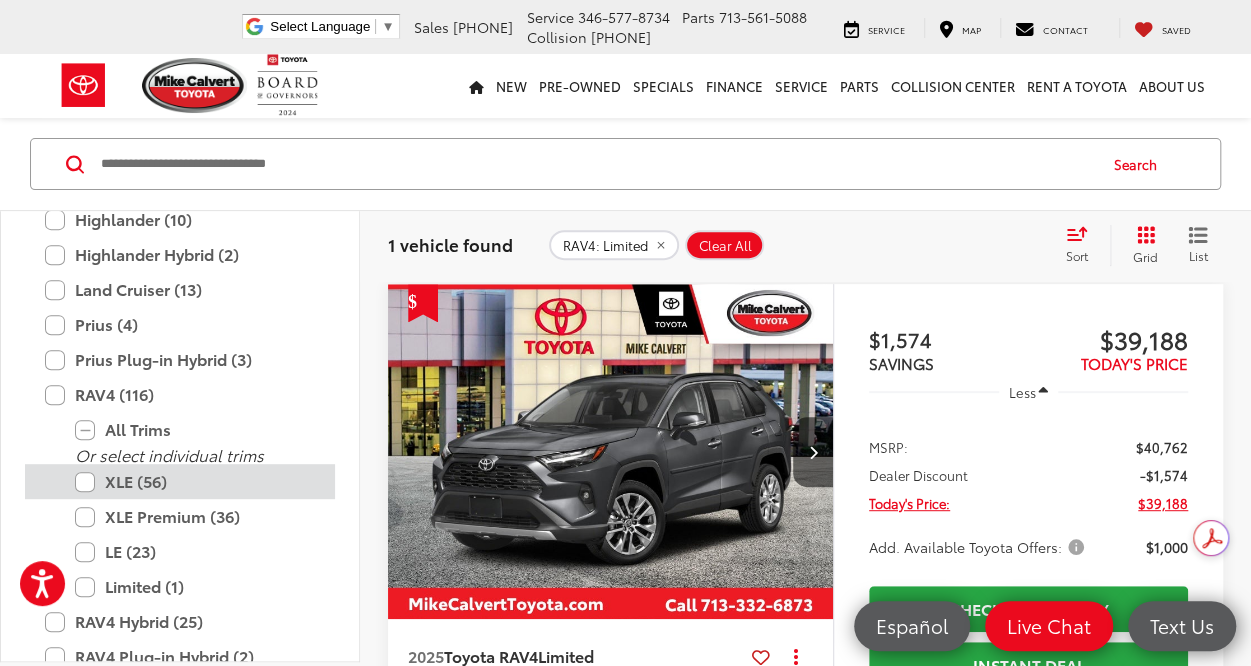 click on "XLE (56)" at bounding box center [195, 481] 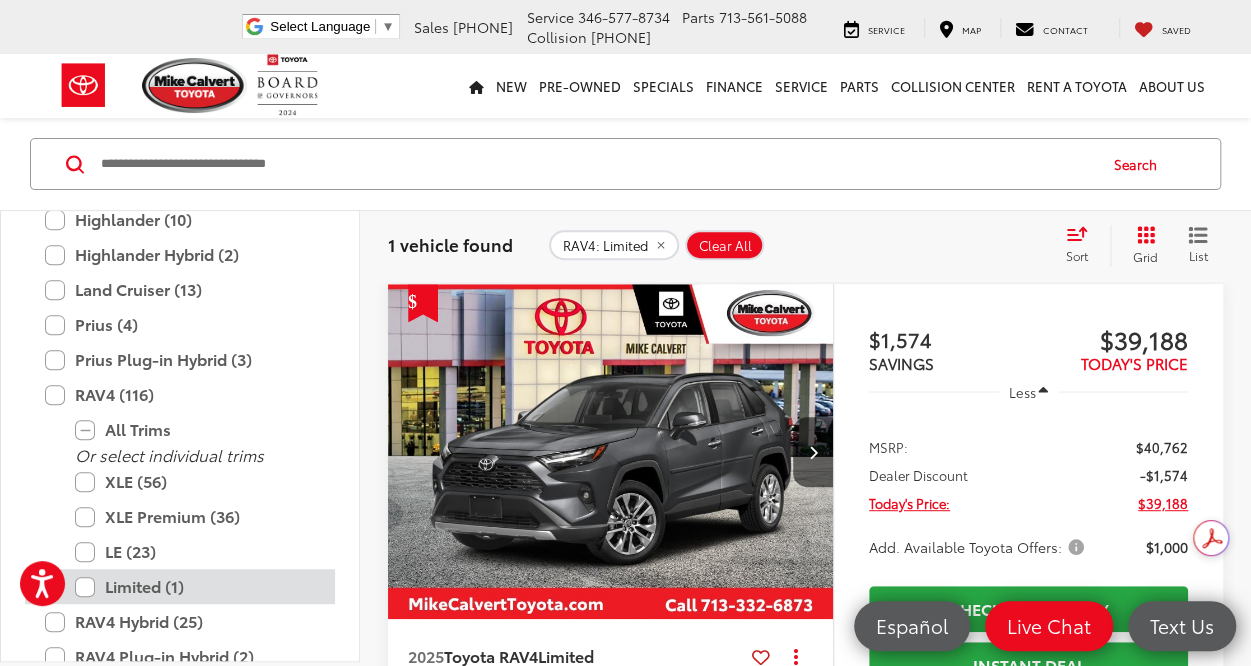 click on "Limited (1)" at bounding box center [195, 586] 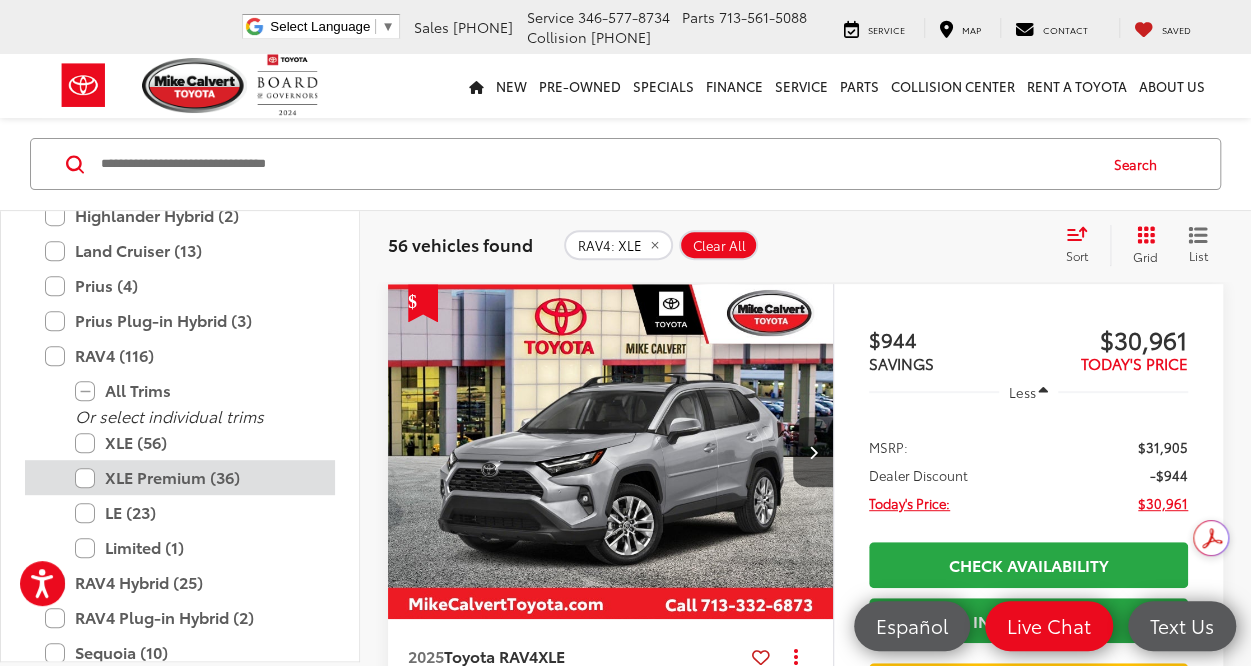 scroll, scrollTop: 849, scrollLeft: 0, axis: vertical 